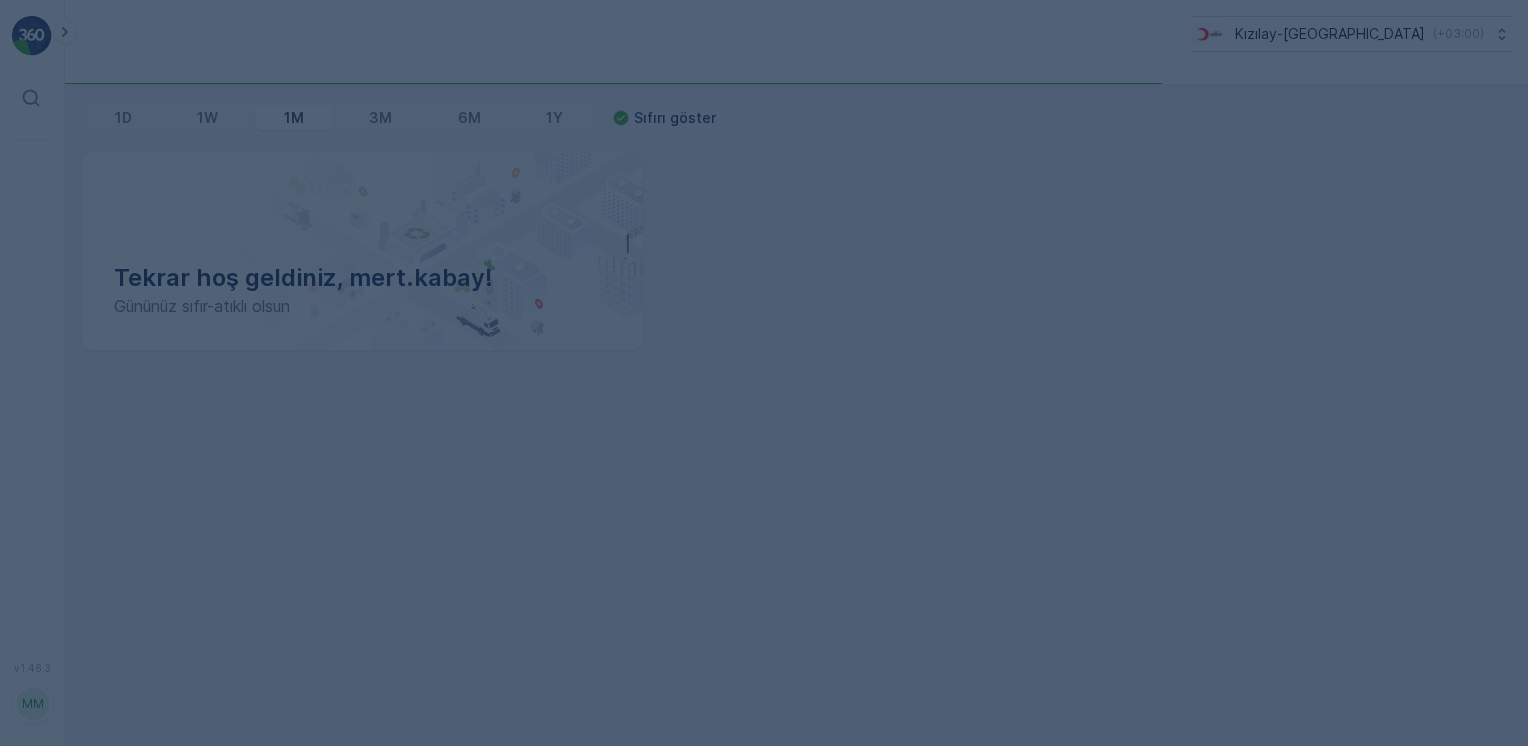 scroll, scrollTop: 0, scrollLeft: 0, axis: both 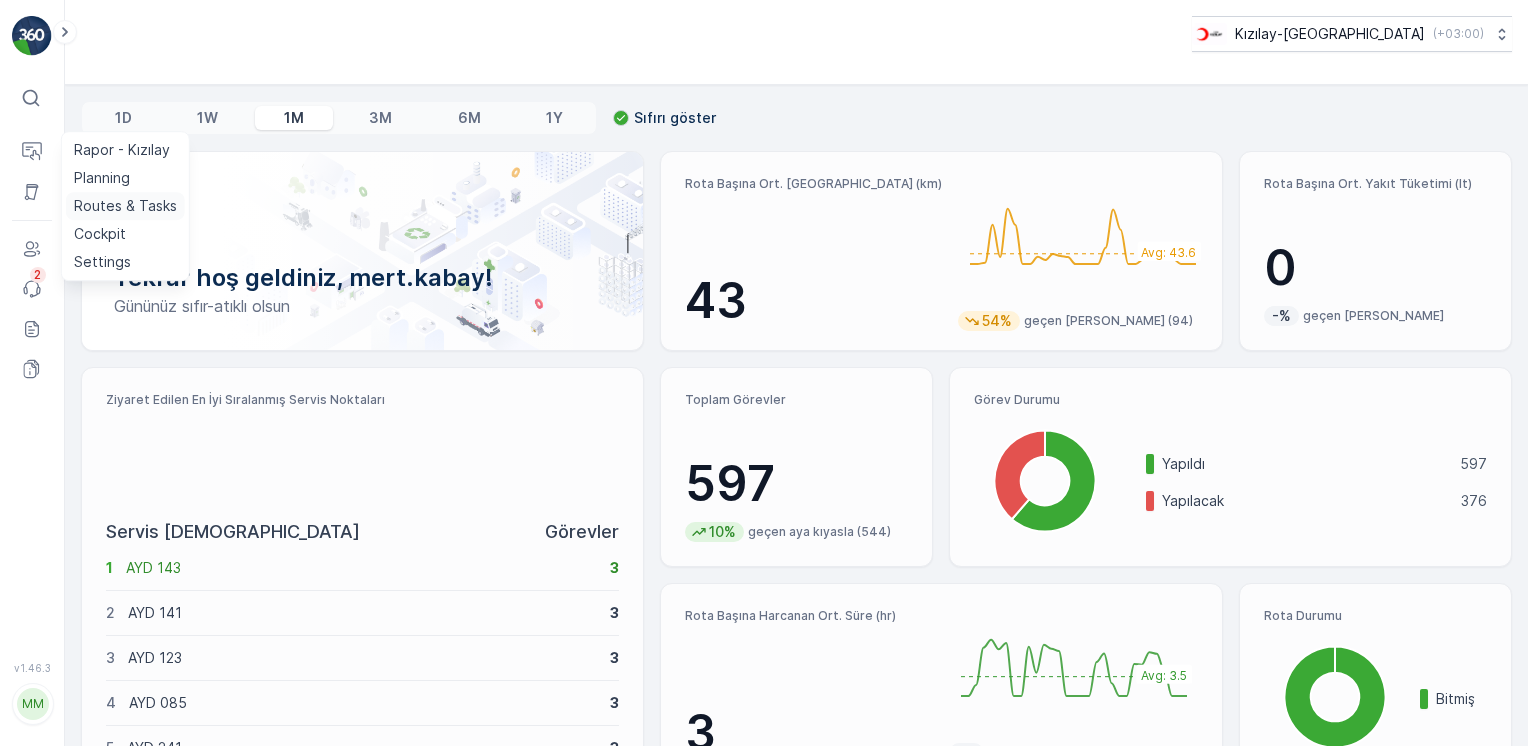 click on "Routes & Tasks" at bounding box center (125, 206) 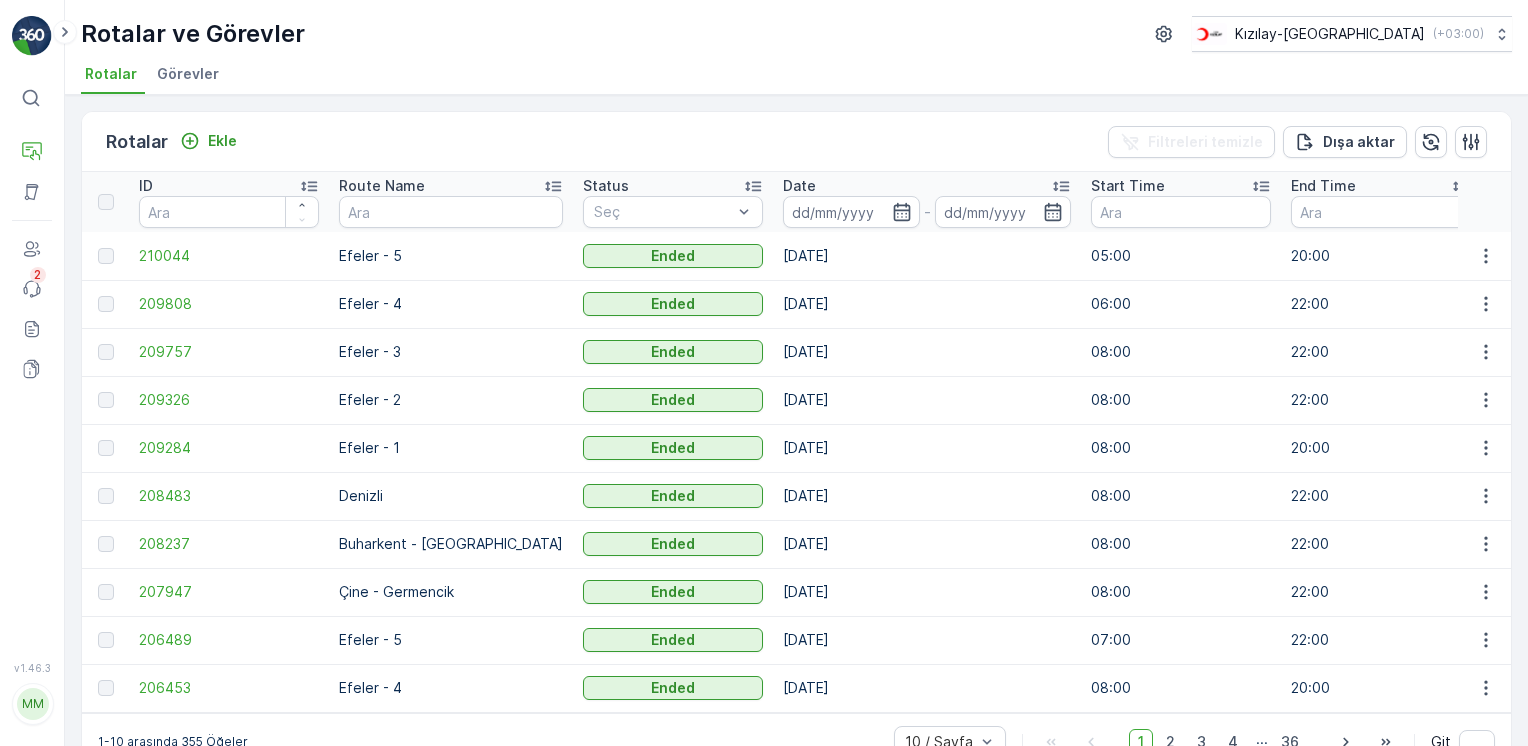 click on "Görevler" at bounding box center (188, 74) 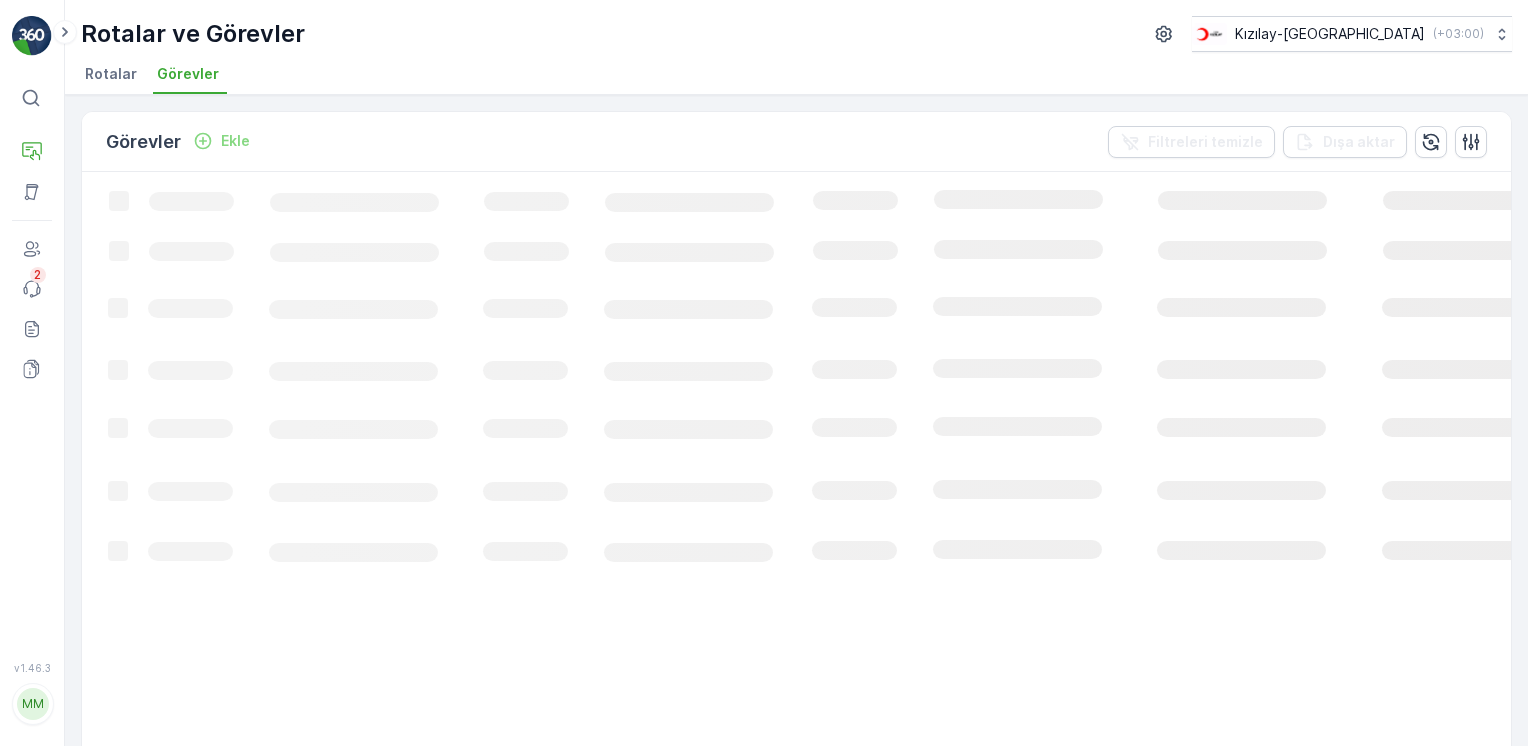 click on "Rotalar" at bounding box center [111, 74] 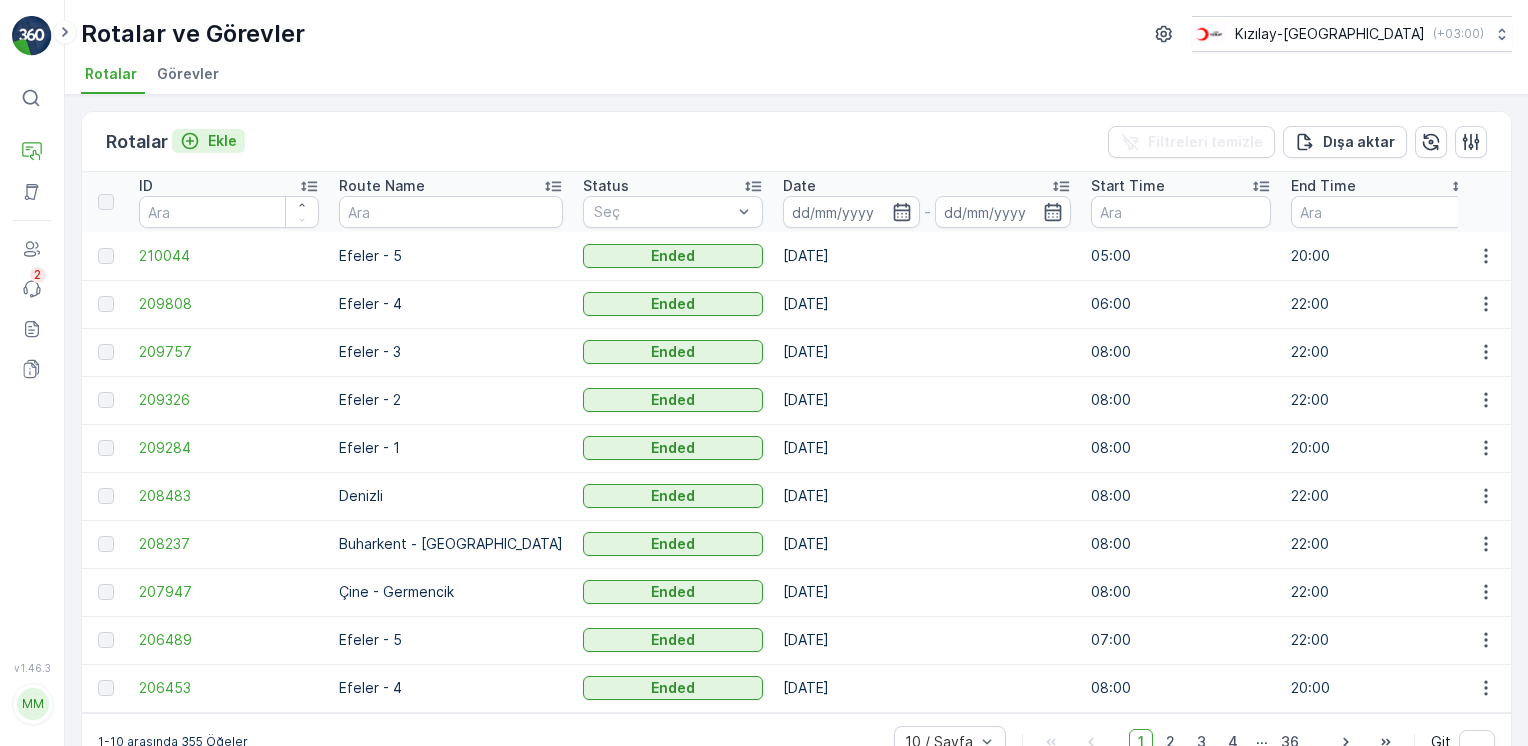 click on "Ekle" at bounding box center (208, 141) 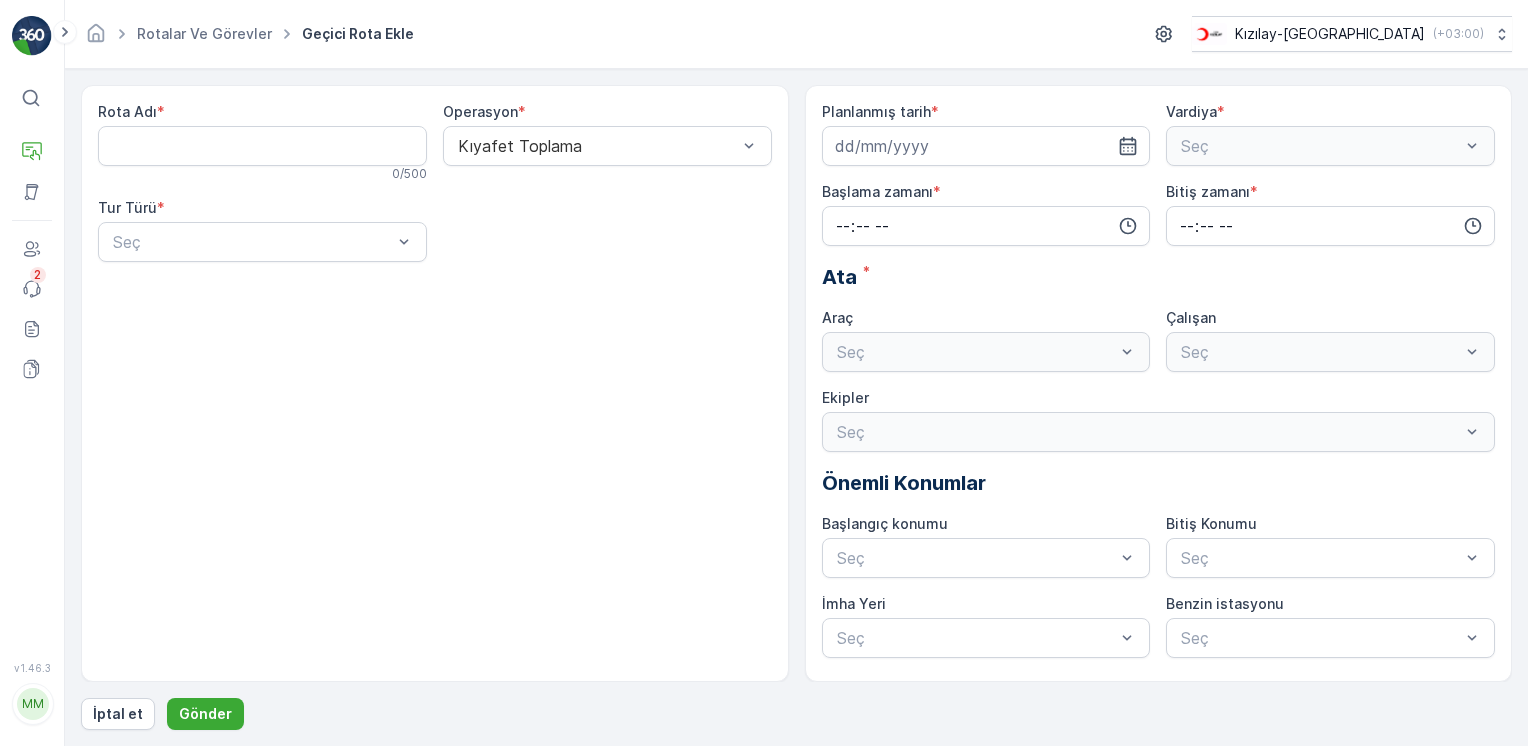 click on "0  /  500" at bounding box center (262, 174) 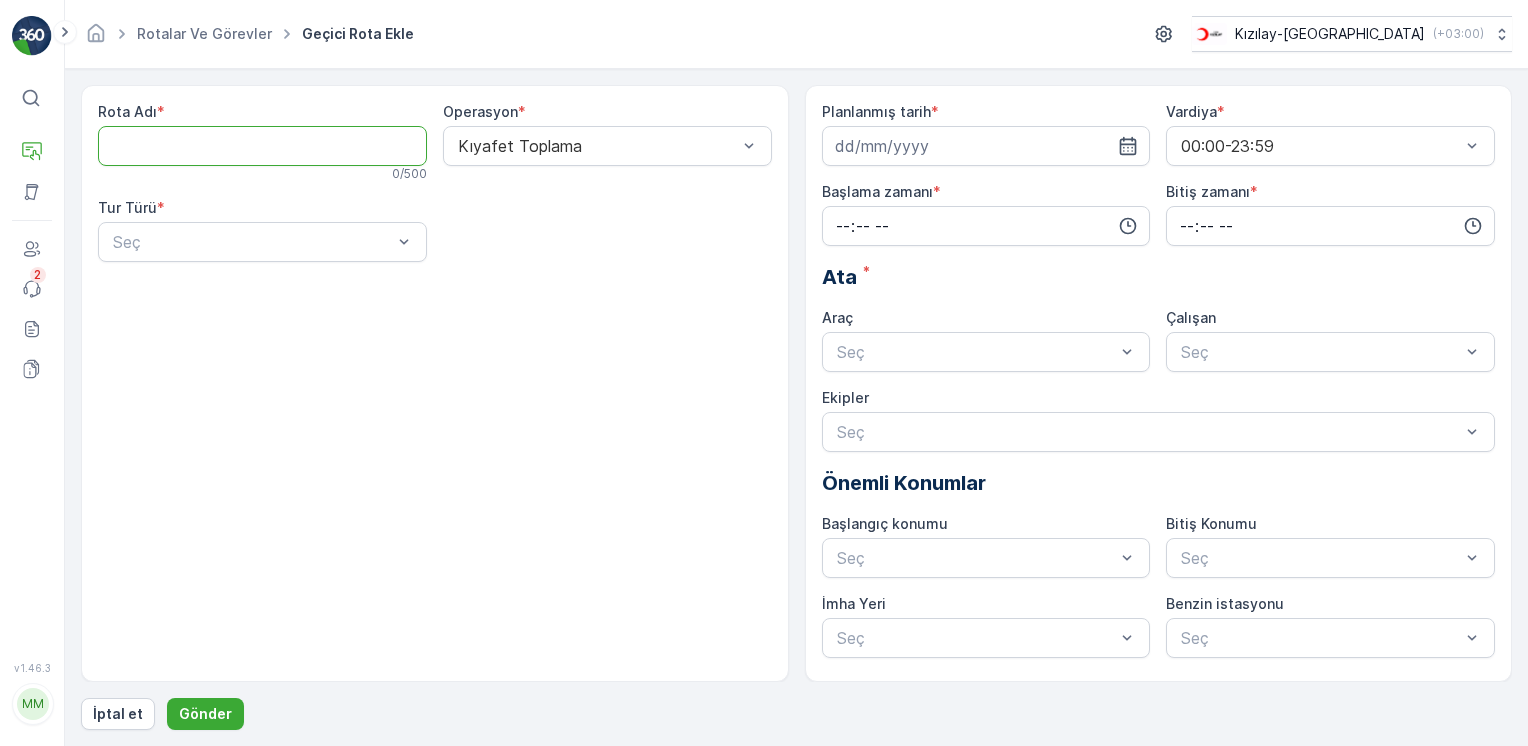 click on "Rota Adı" at bounding box center [262, 146] 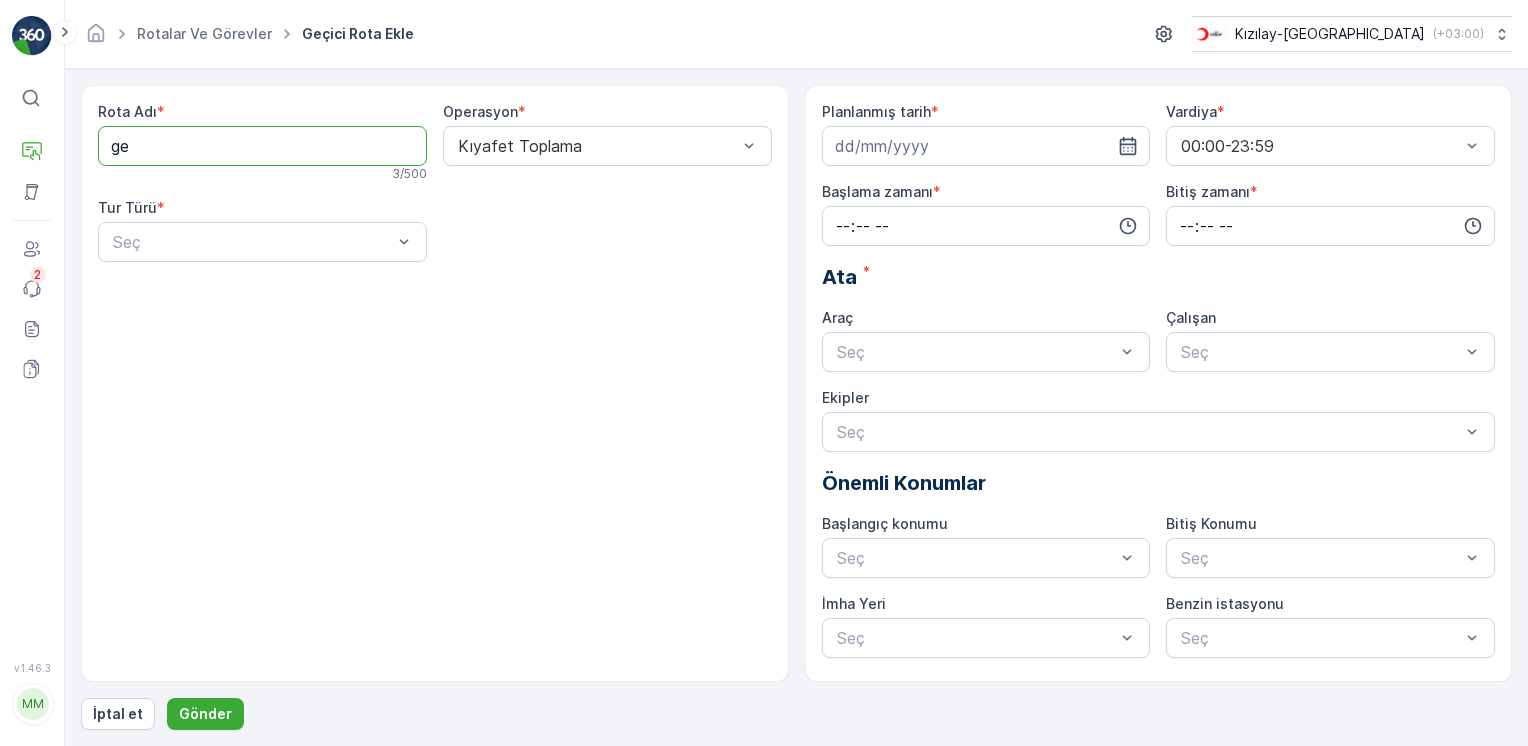 type on "g" 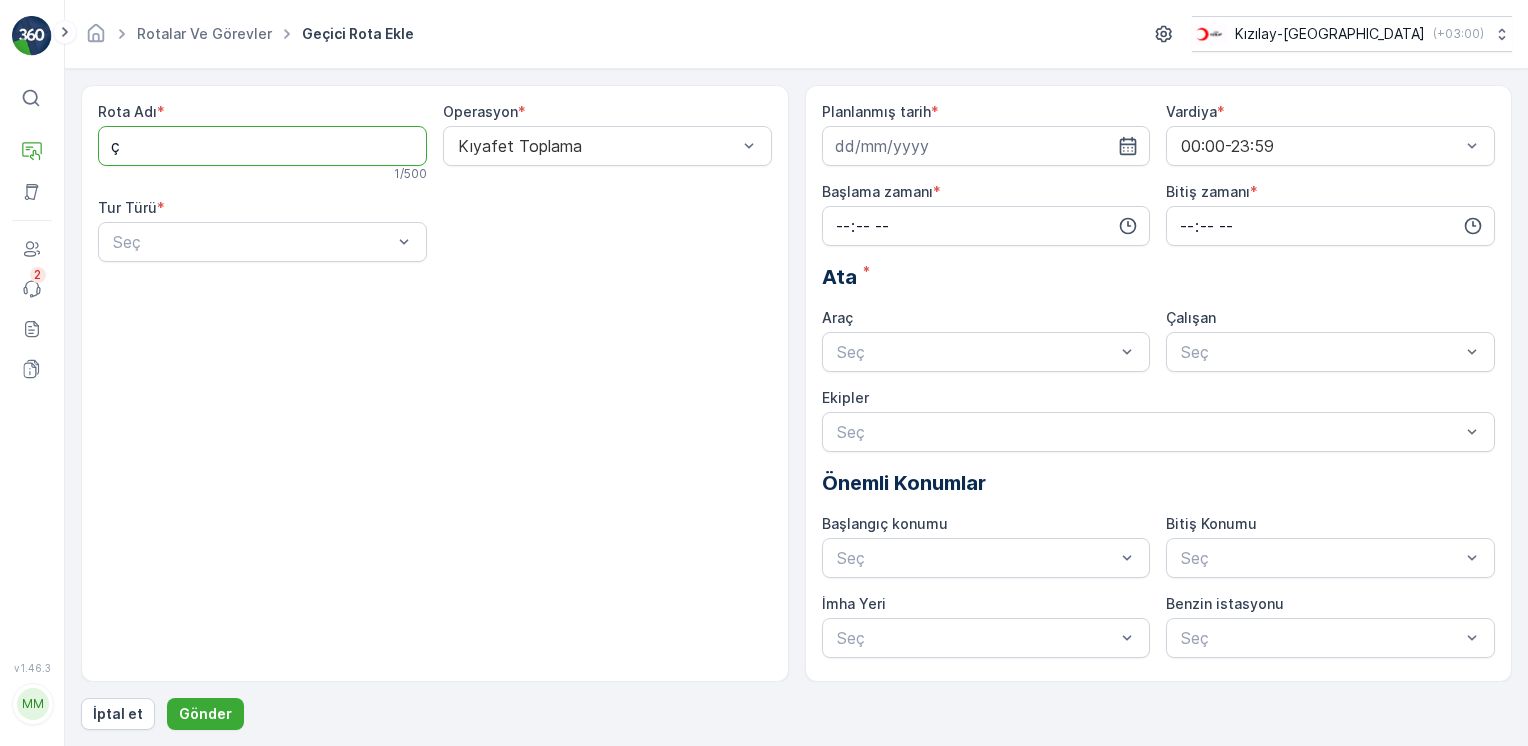 type on "Çine - Germencik" 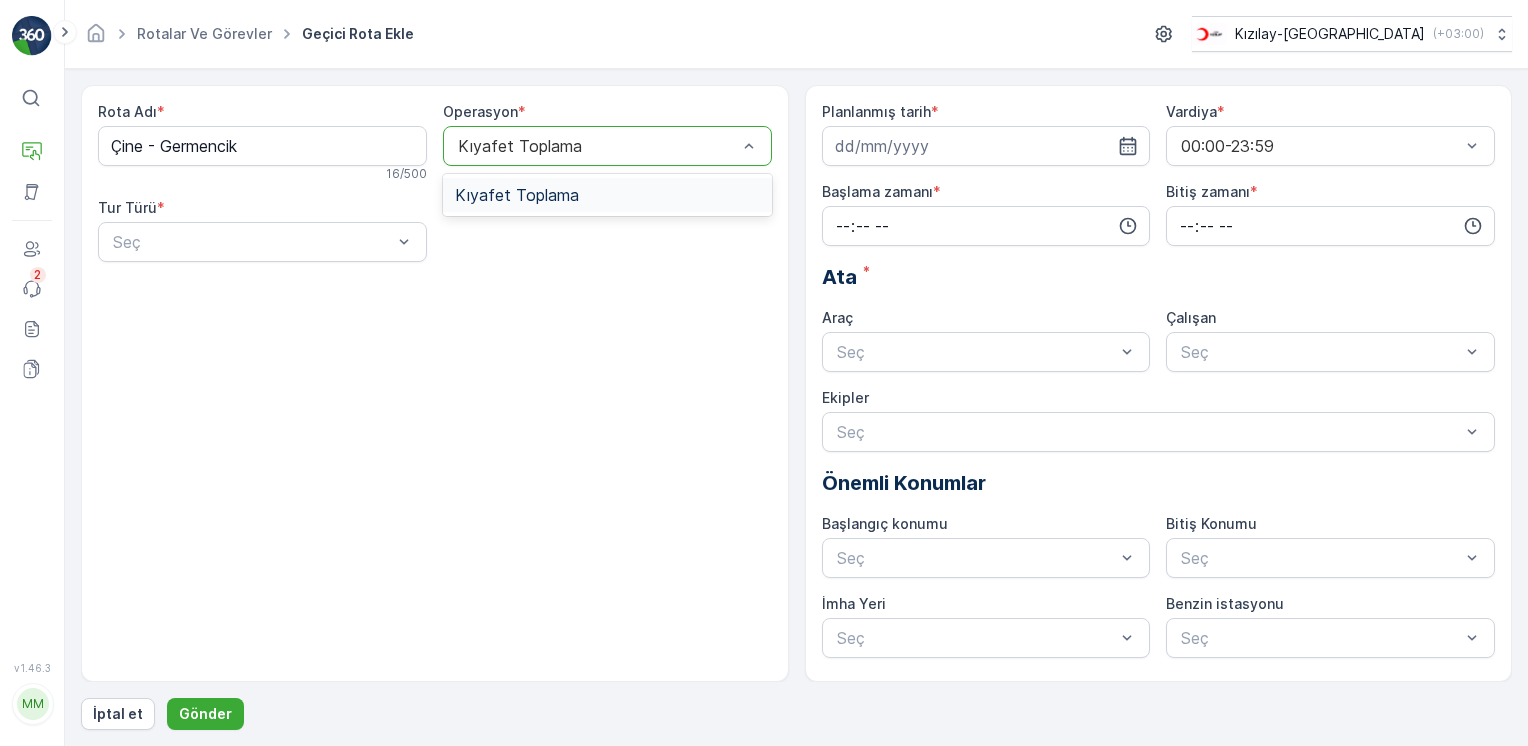 click on "Kıyafet Toplama" at bounding box center (607, 146) 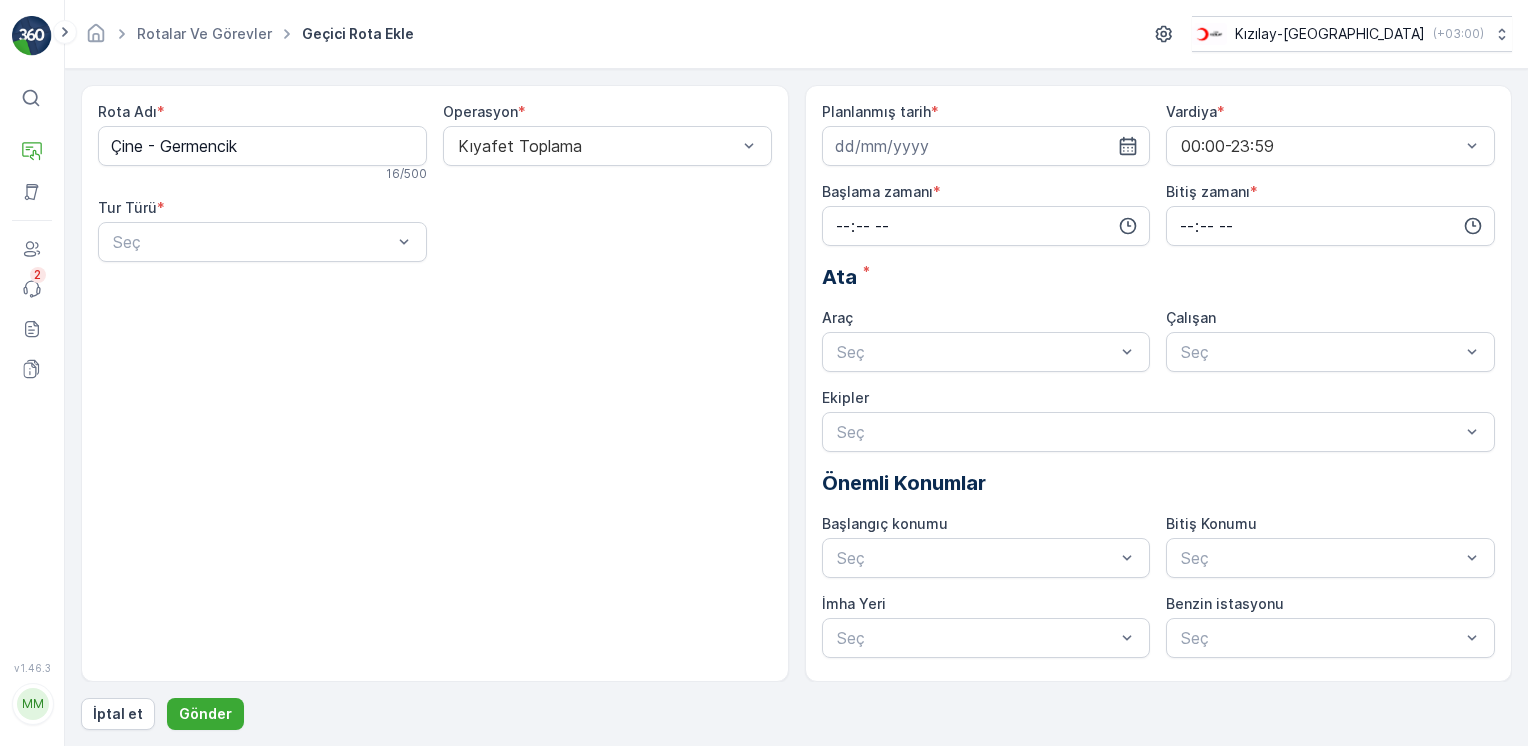 click on "Rota Adı * Çine - Germencik 16  /  500 Operasyon * Kıyafet Toplama Tur Türü * Seç" at bounding box center (435, 190) 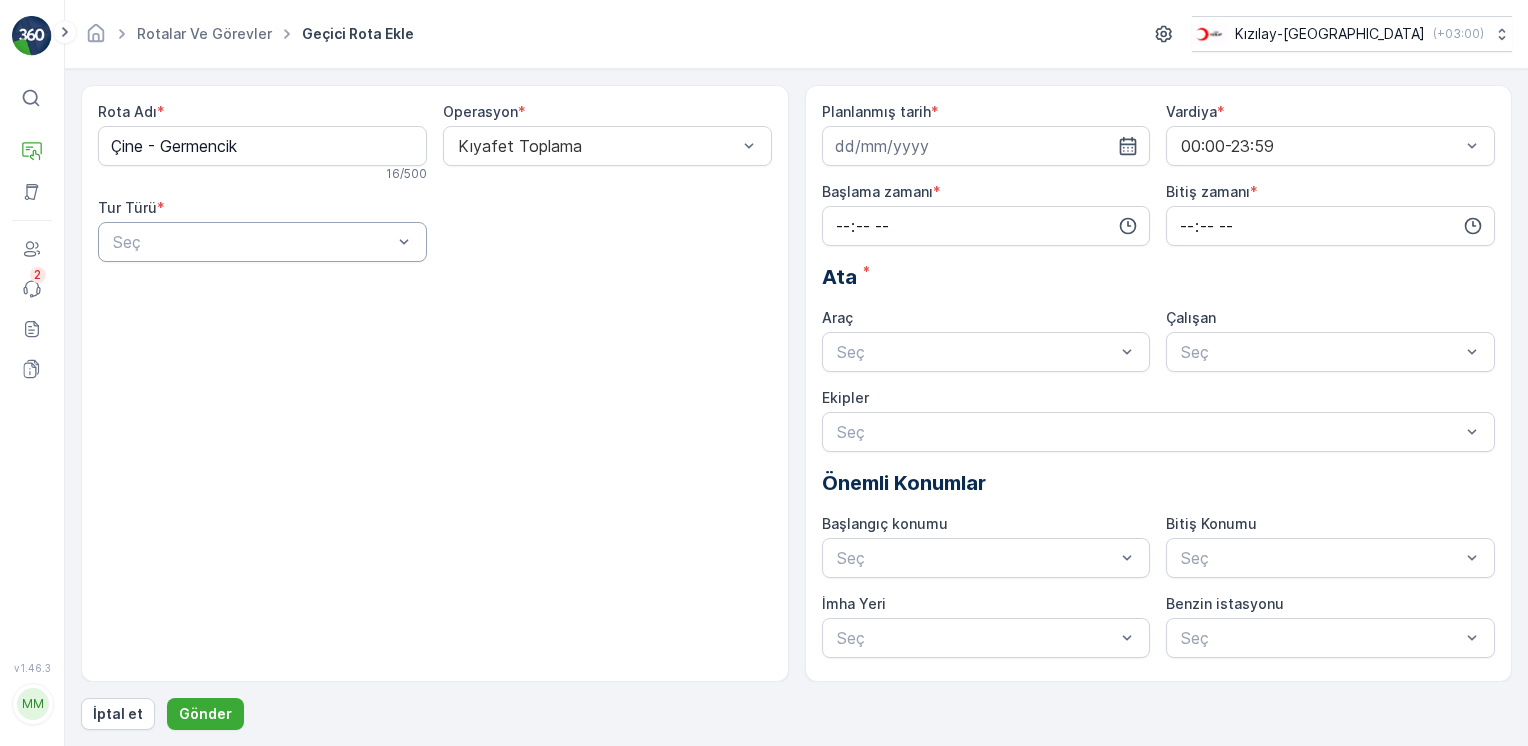 click on "Seç" at bounding box center (262, 242) 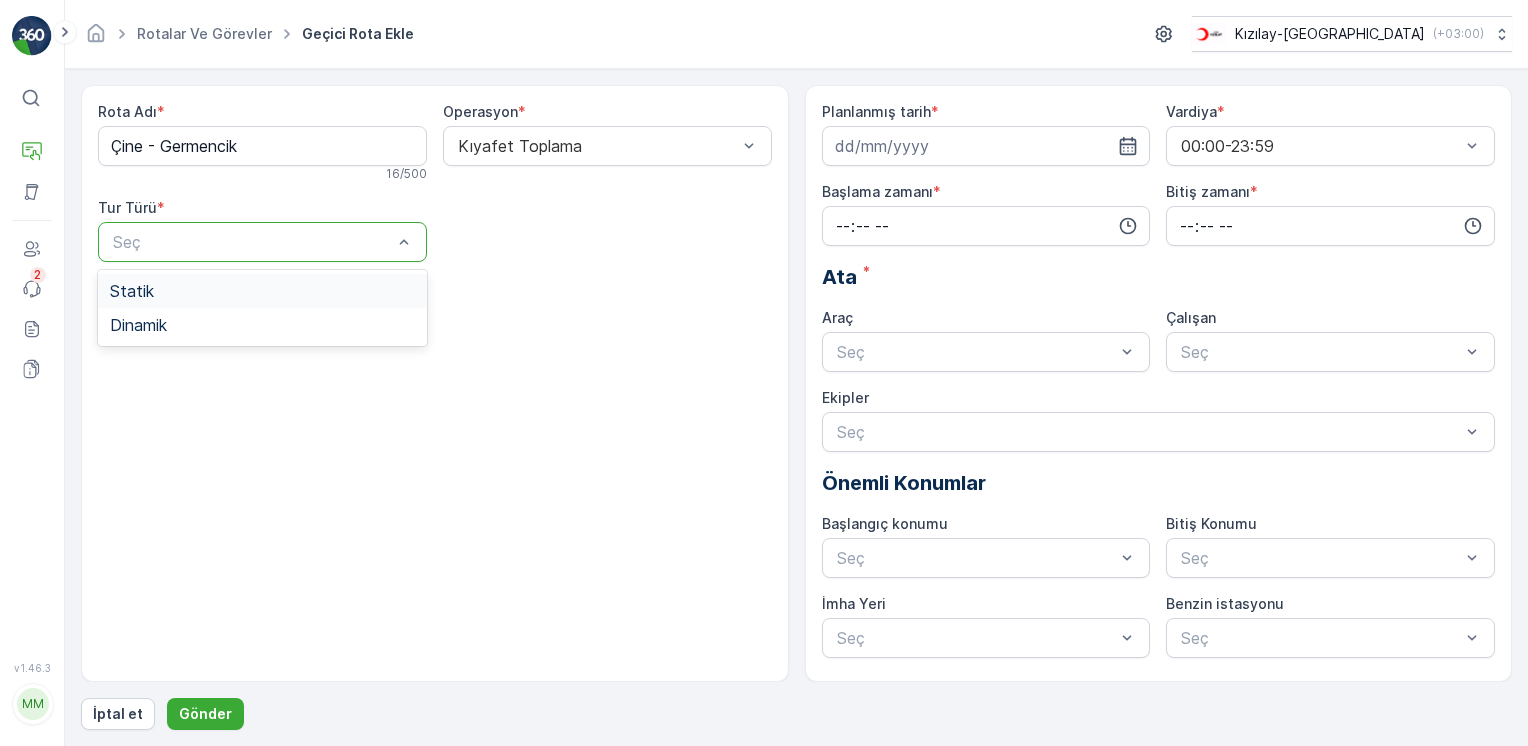 click on "Statik" at bounding box center [262, 291] 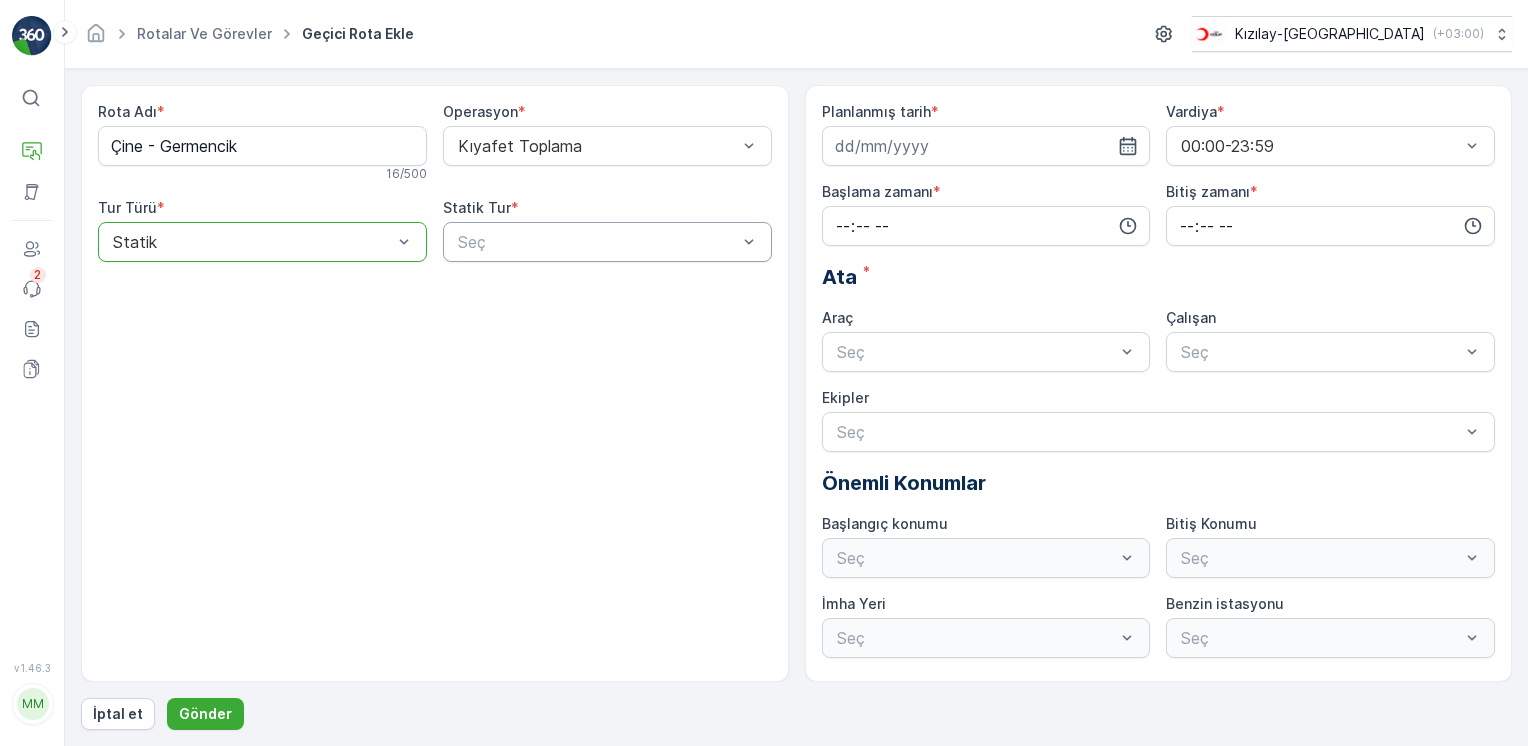 click at bounding box center [597, 242] 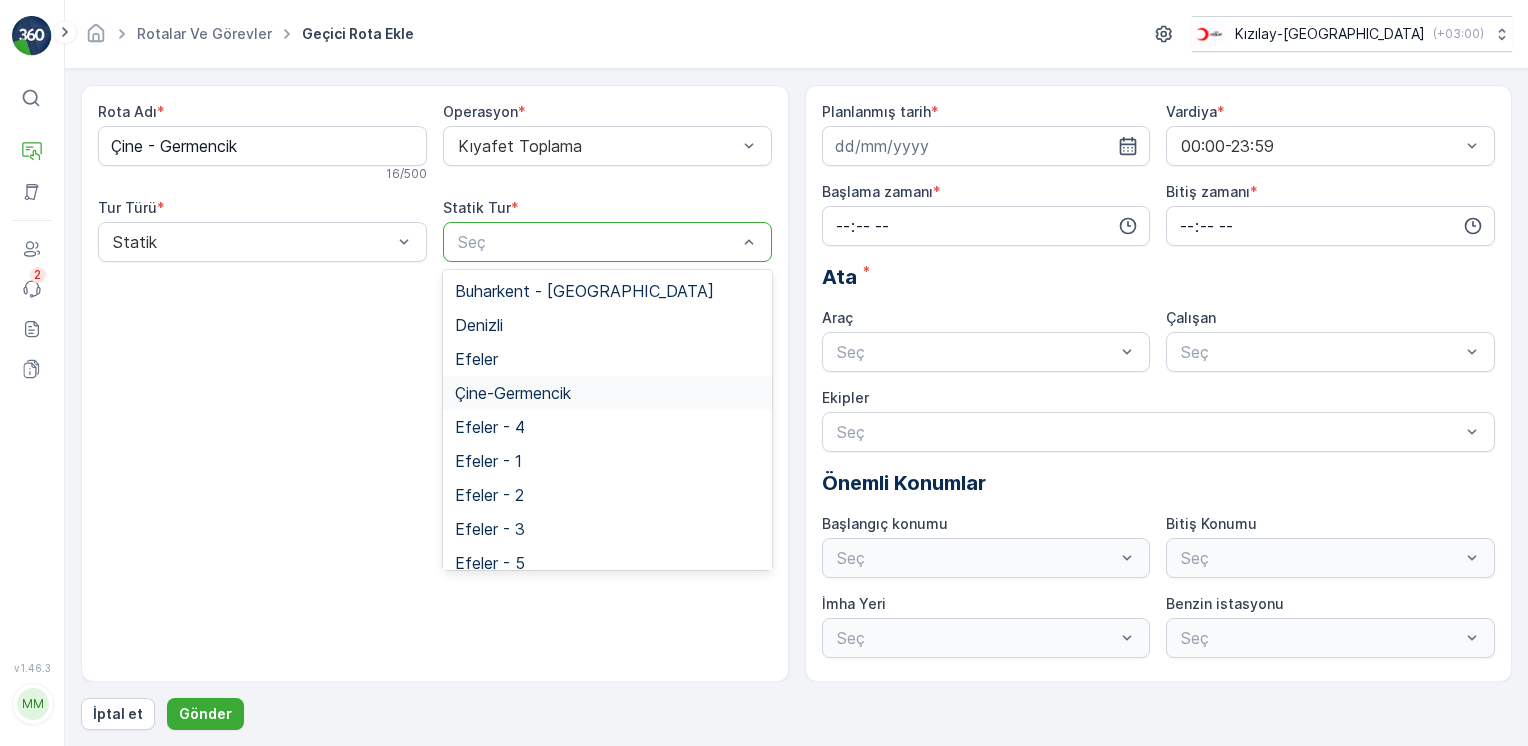 click on "Çine-Germencik" at bounding box center (513, 393) 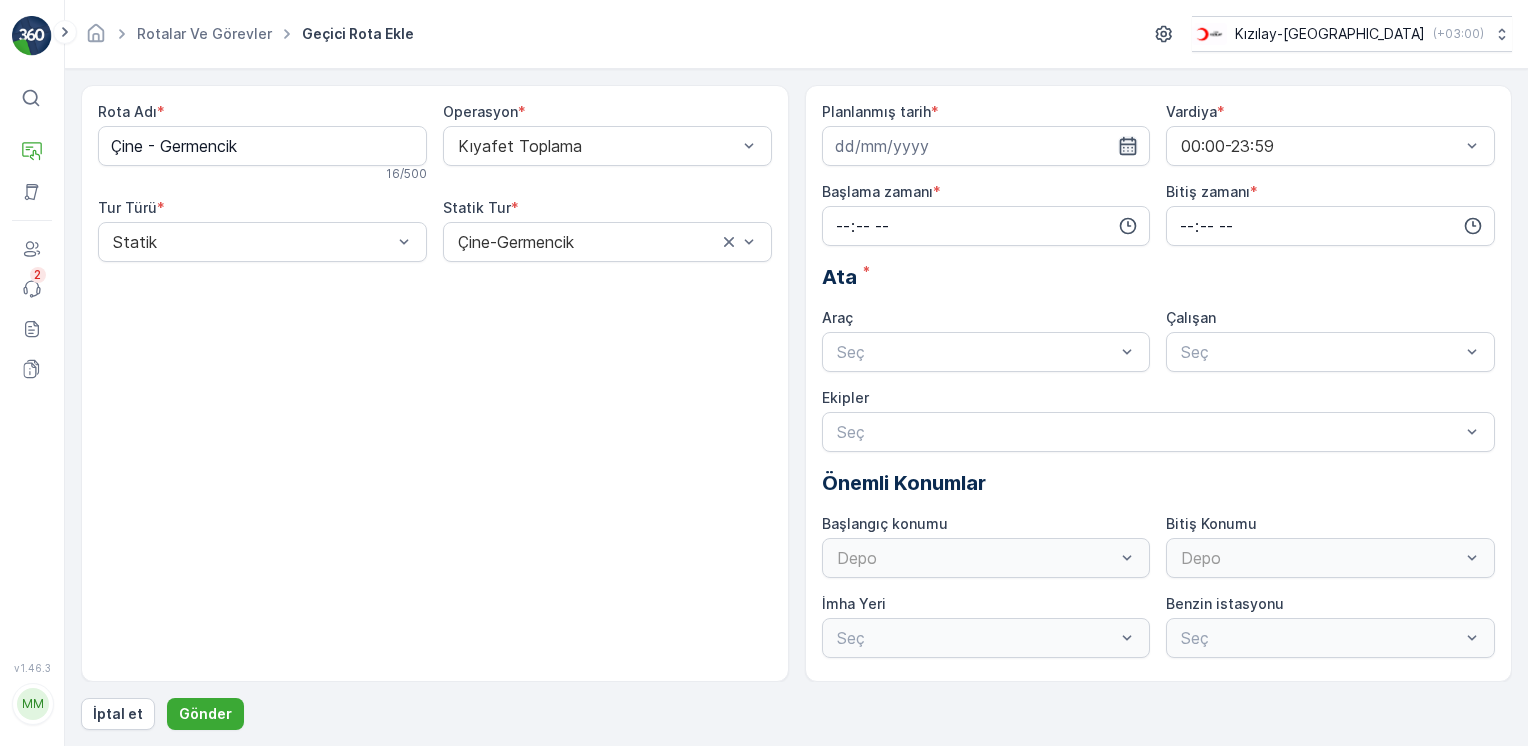 click 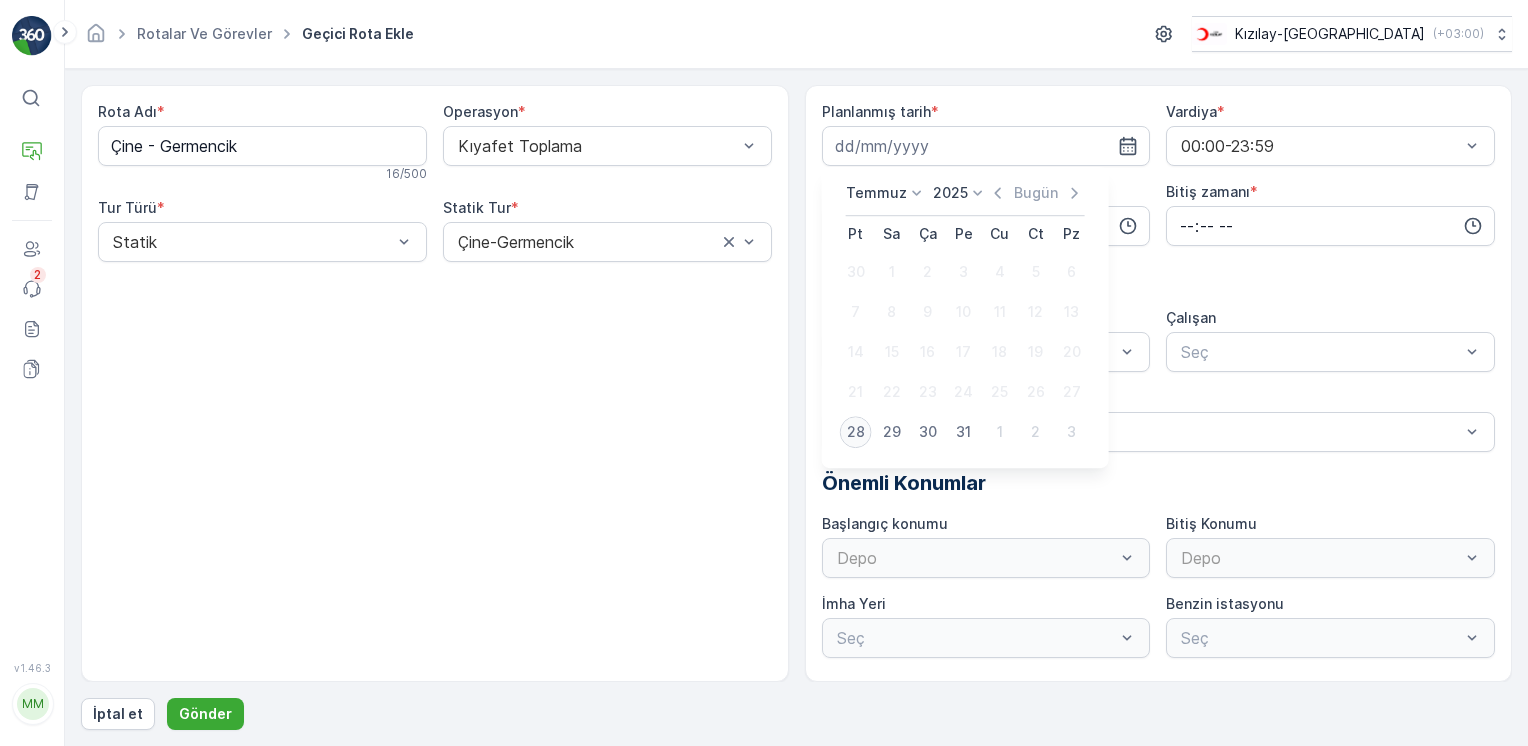 click on "28" at bounding box center (856, 432) 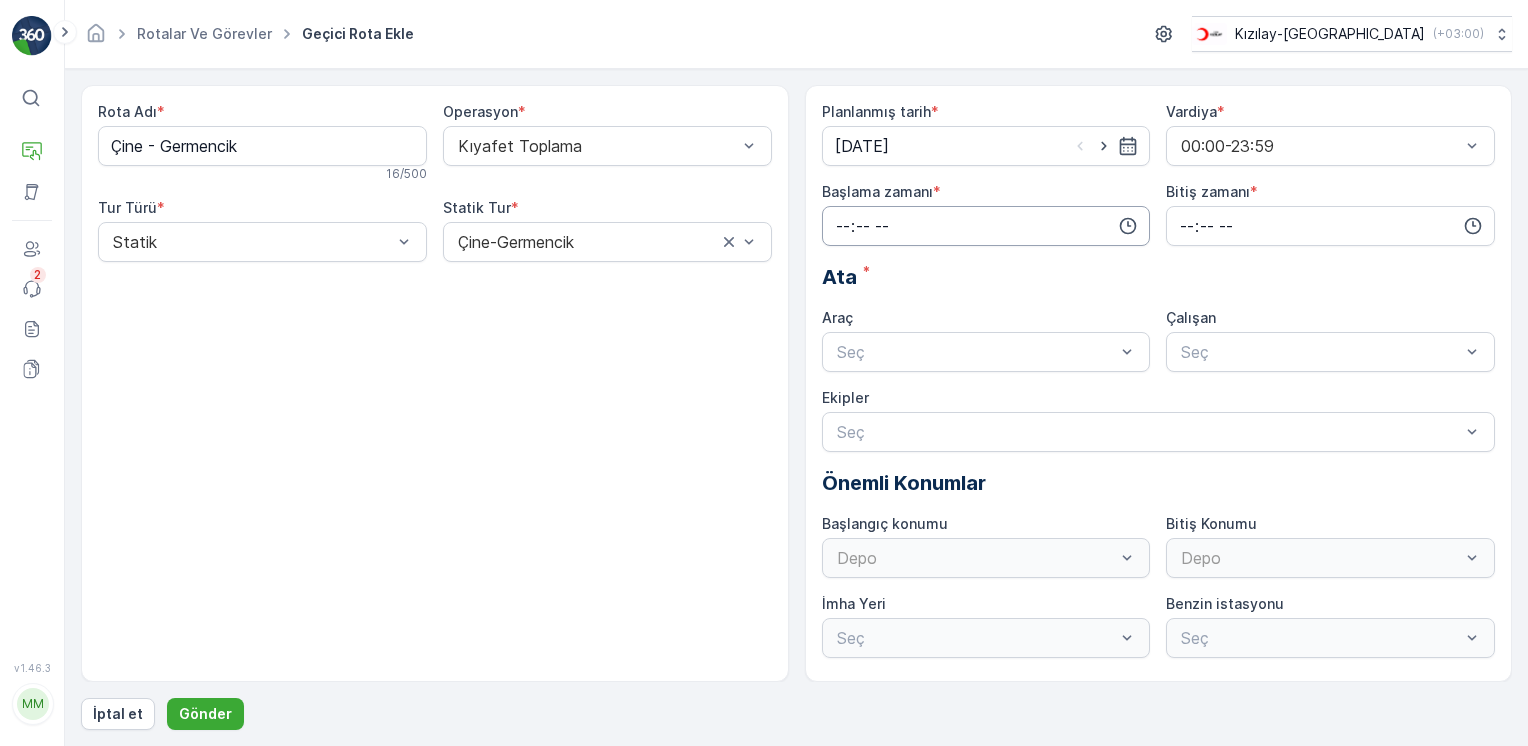 click at bounding box center (986, 226) 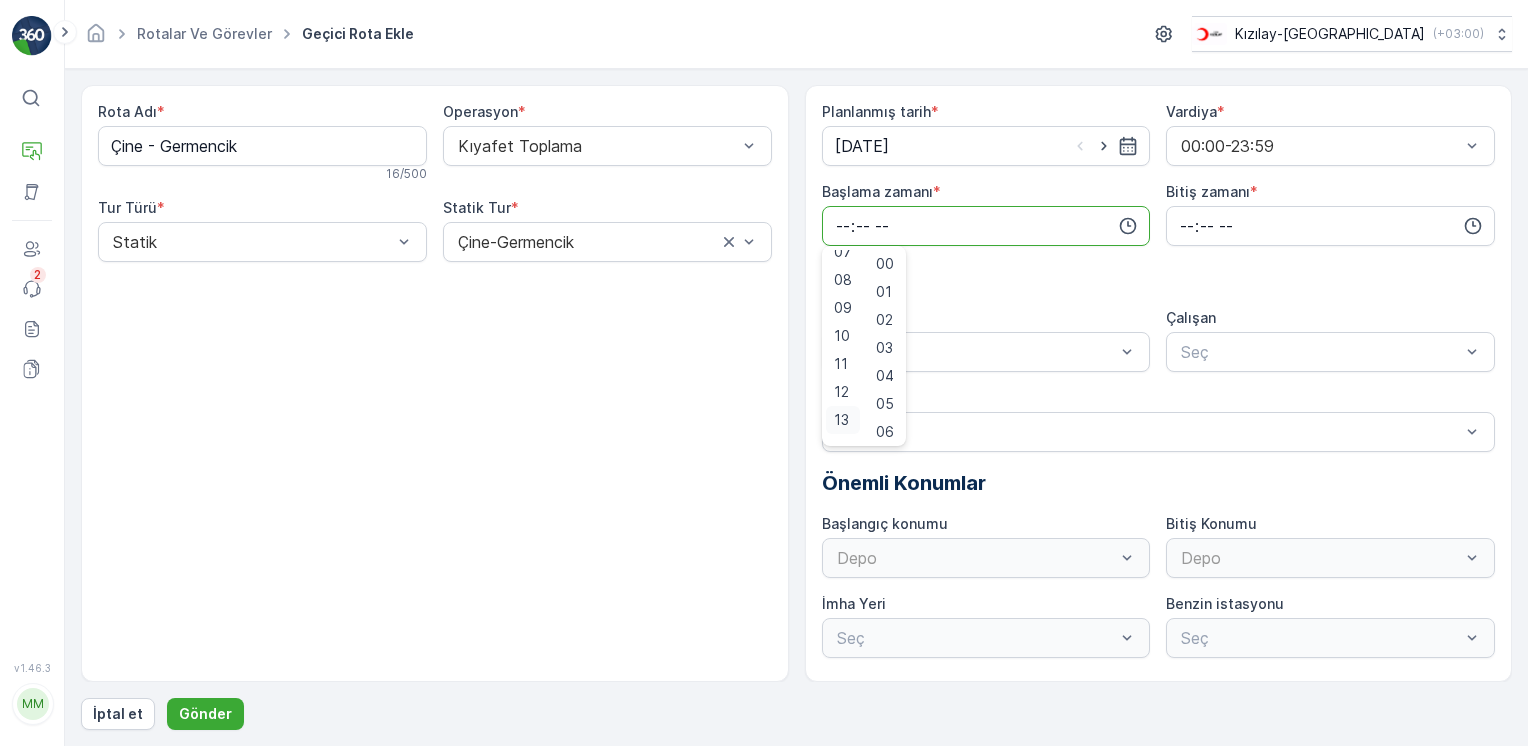 scroll, scrollTop: 100, scrollLeft: 0, axis: vertical 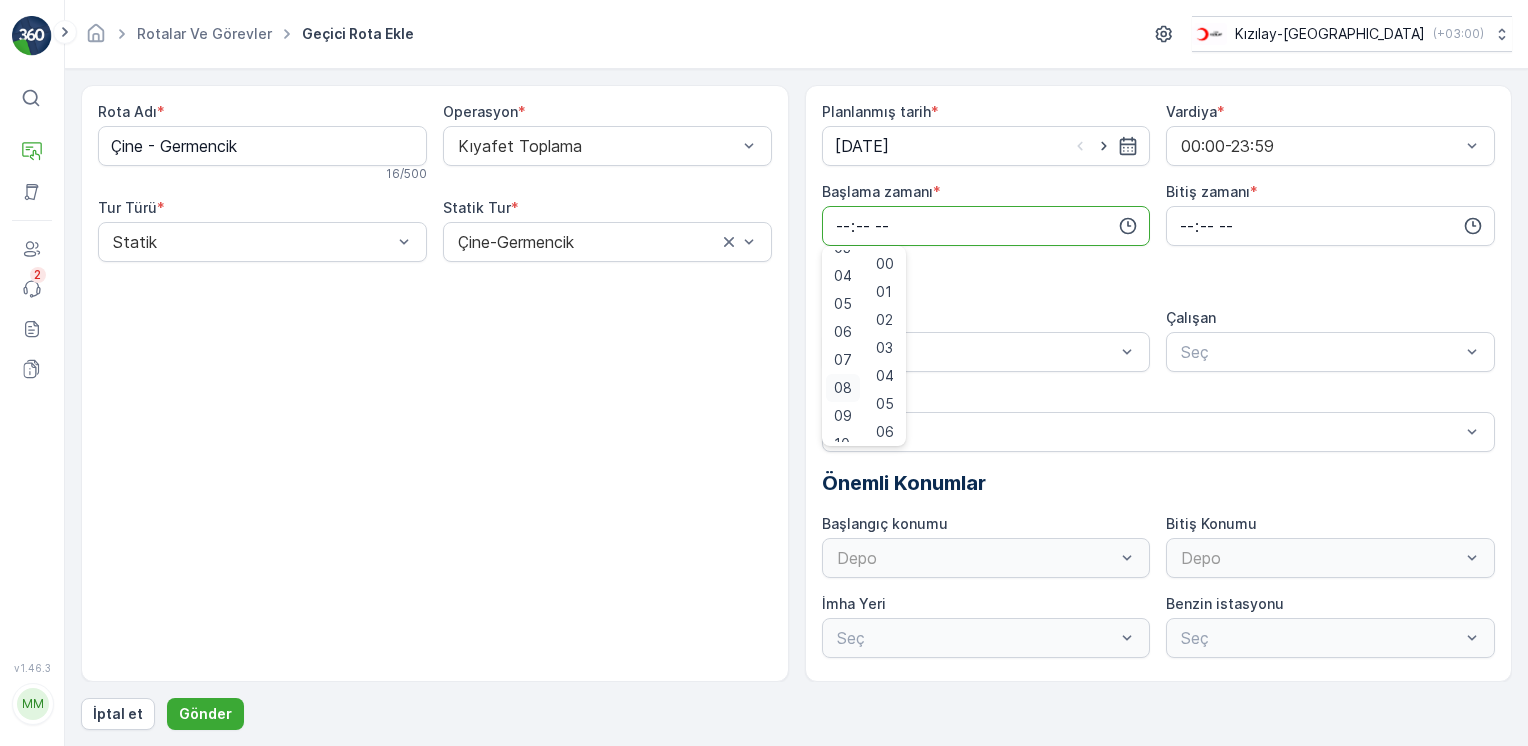 click on "08" at bounding box center (843, 388) 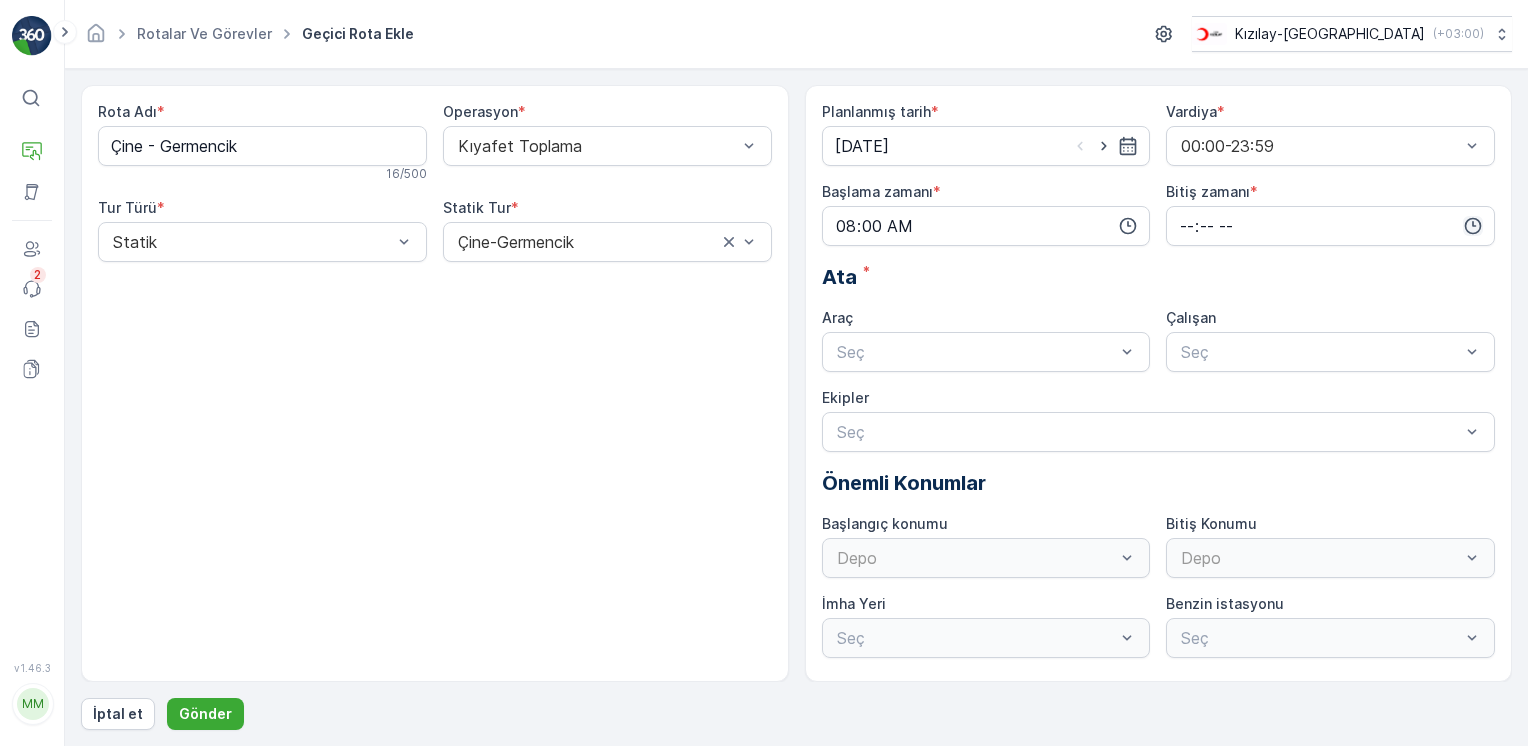 click 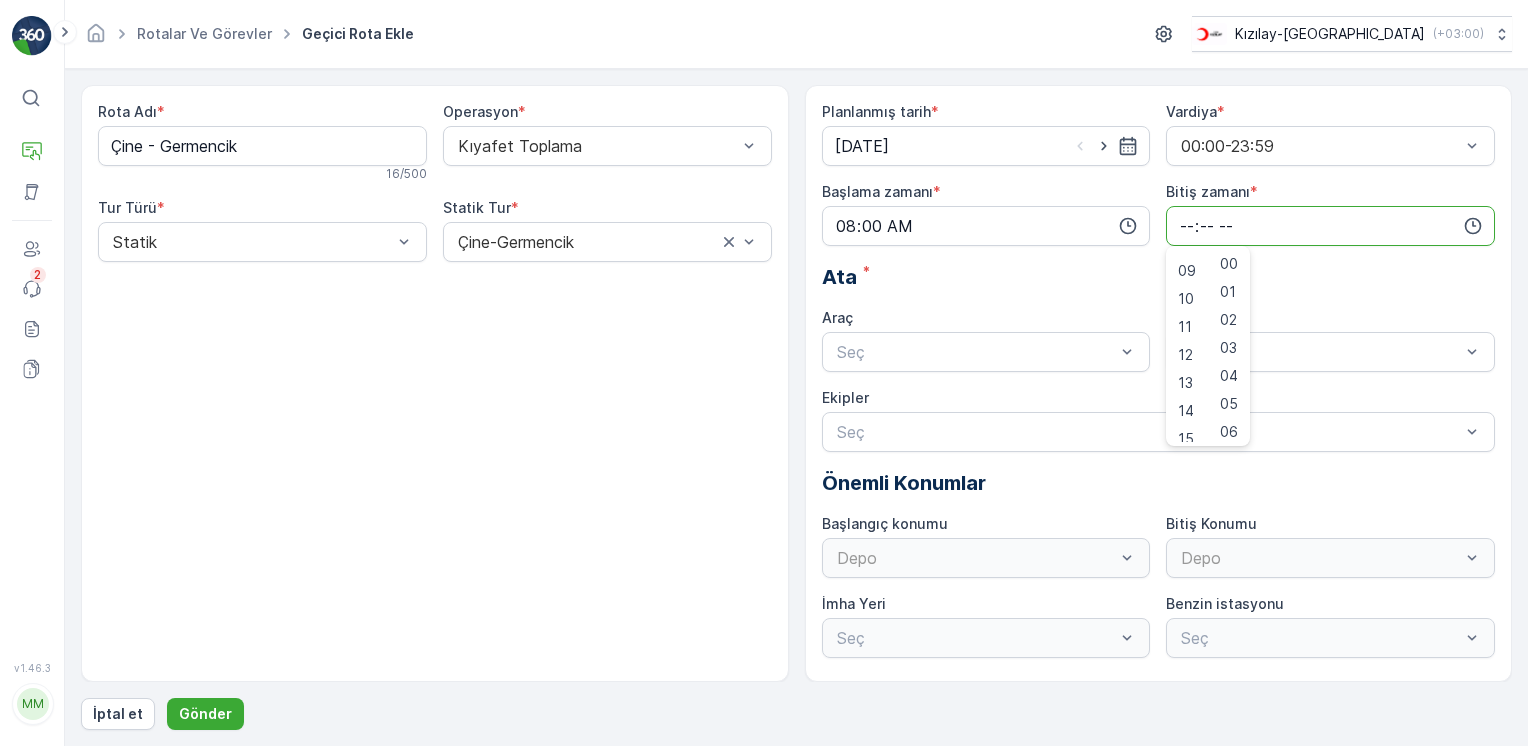 scroll, scrollTop: 480, scrollLeft: 0, axis: vertical 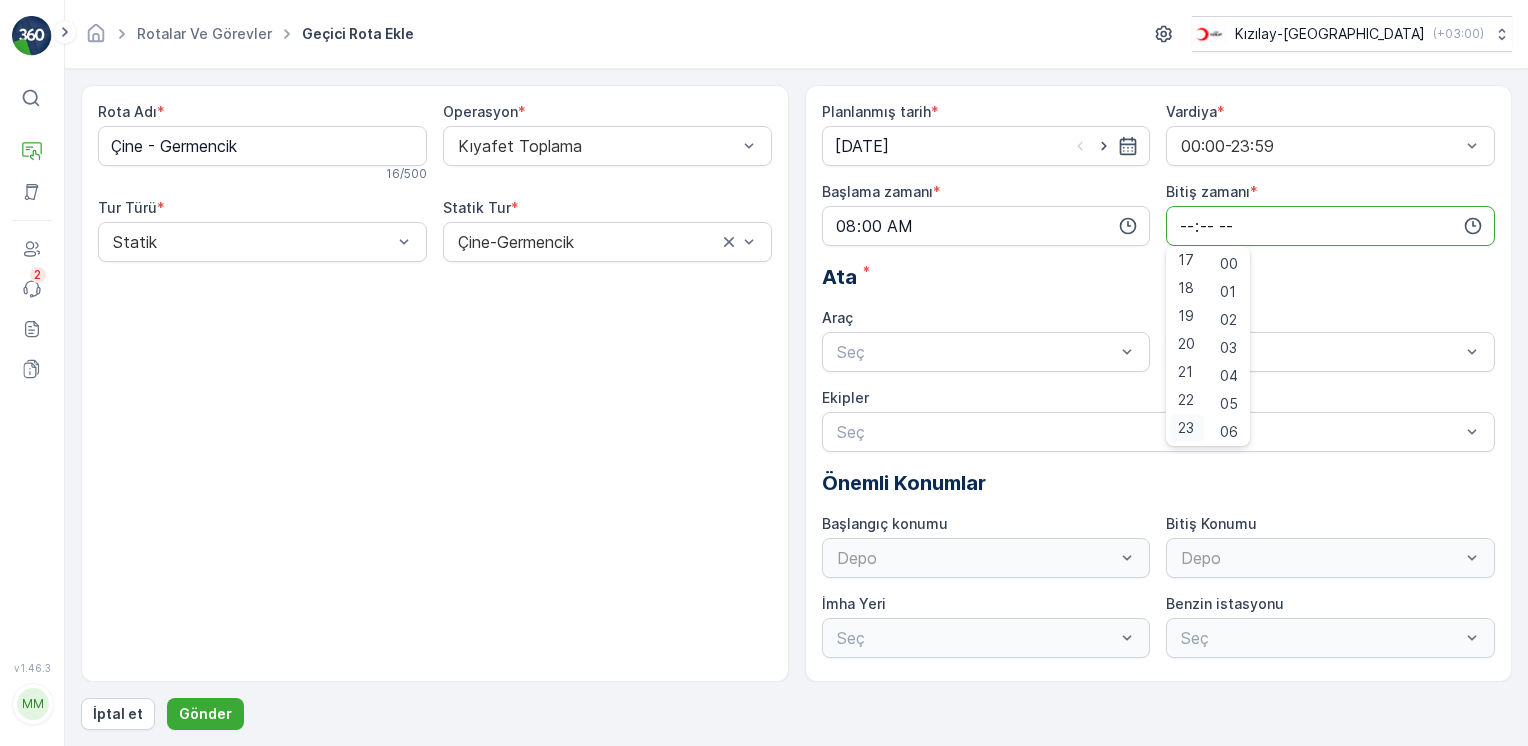click on "23" at bounding box center [1186, 428] 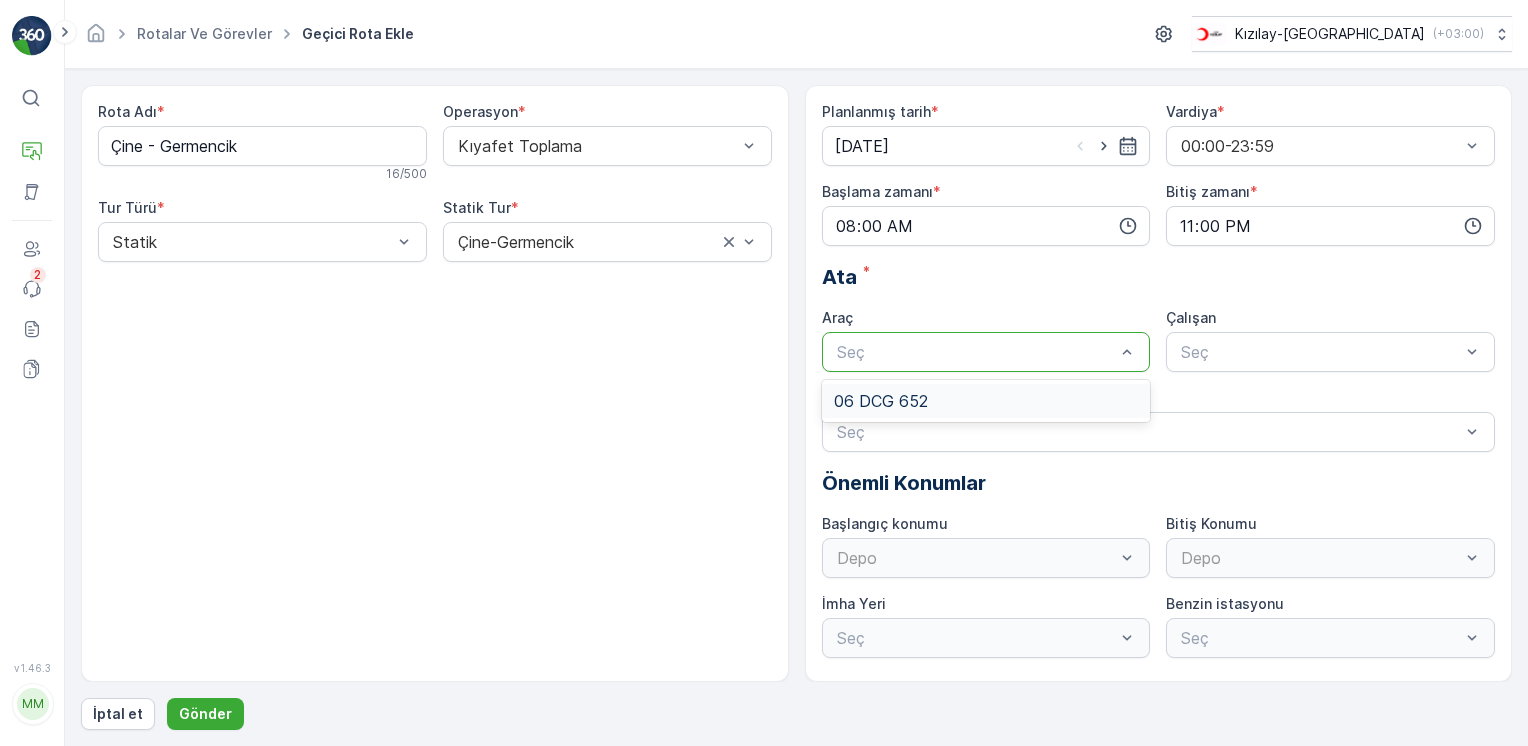 click at bounding box center [976, 352] 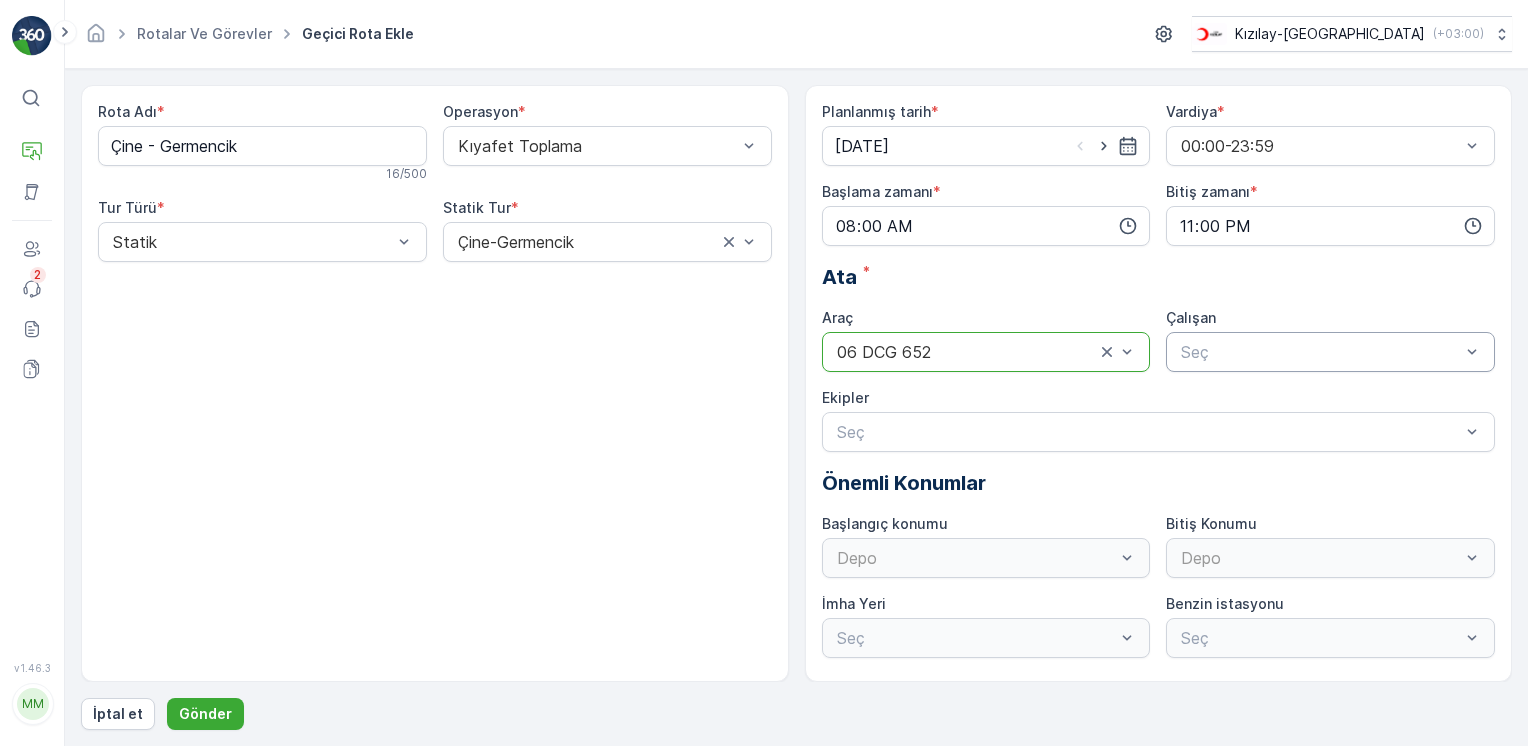 click at bounding box center (1320, 352) 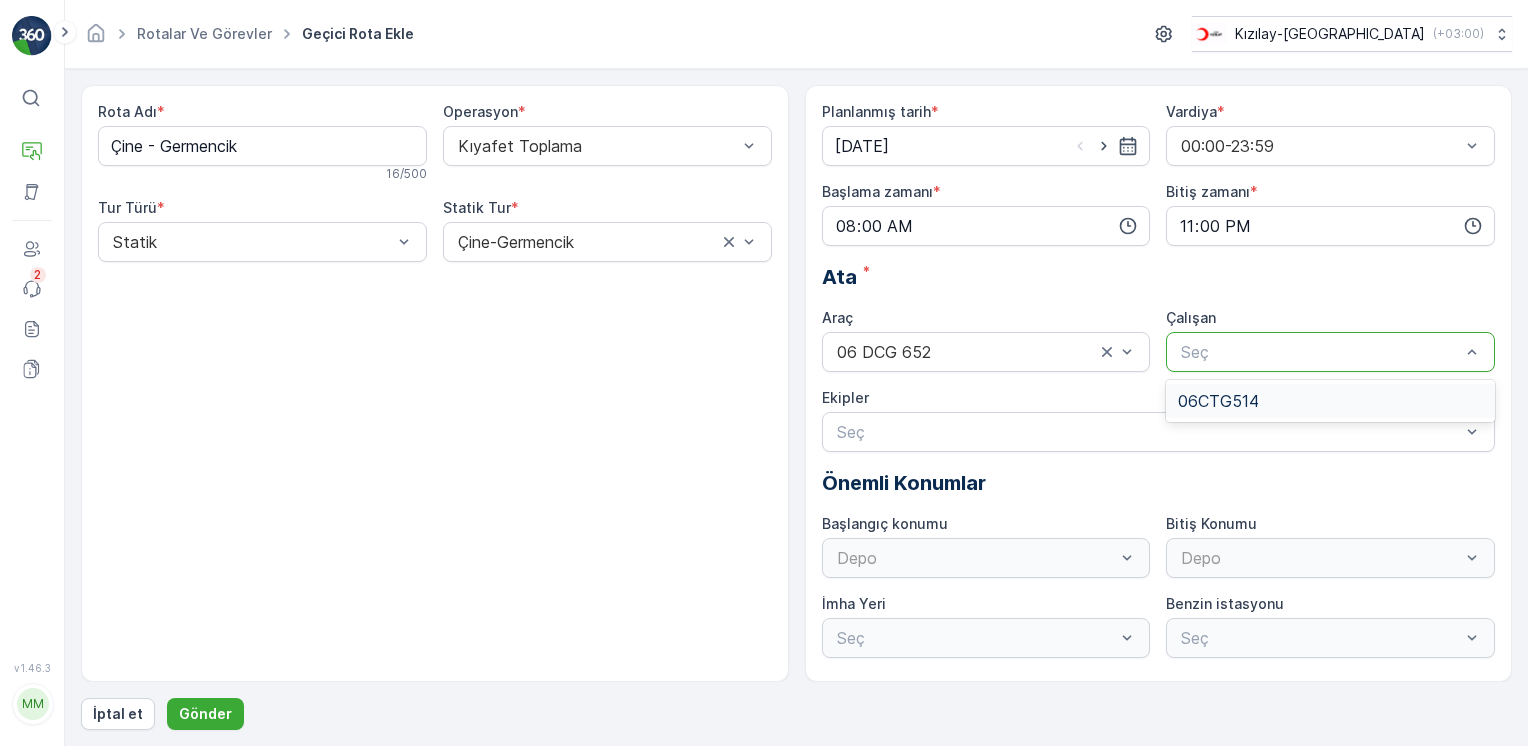 click on "06CTG514" at bounding box center (1218, 401) 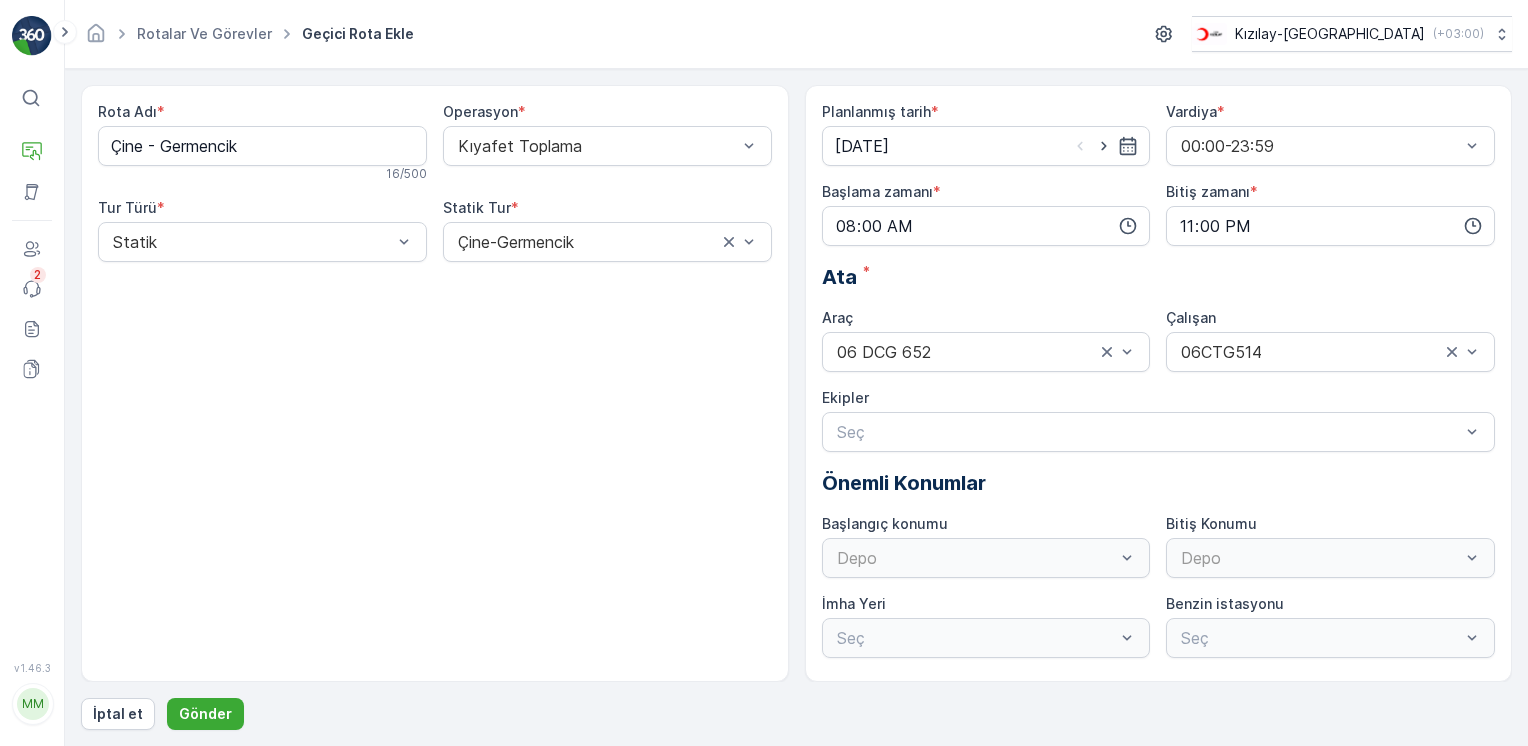 click on "Planlanmış tarih * [DATE] Vardiya * 00:00-23:59 Başlama zamanı * 08:00 Bitiş zamanı * 23:00 Ata   * Araç 06 DCG 652 Çalışan 06CTG514 Ekipler Seç Önemli Konumlar Başlangıç konumu Depo Bitiş Konumu Depo İmha Yeri Seç Benzin istasyonu Seç" at bounding box center [1159, 380] 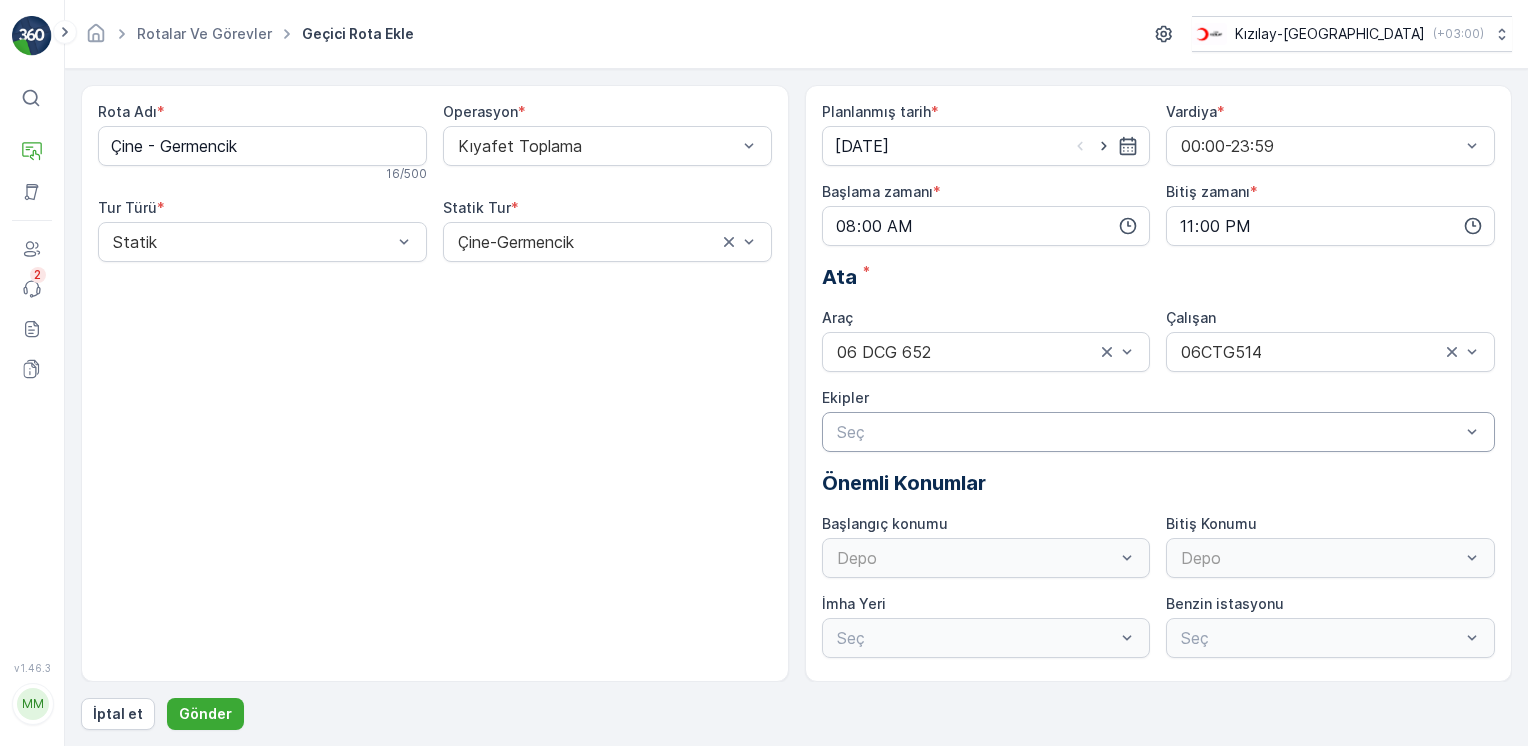 click on "Seç" at bounding box center (1159, 432) 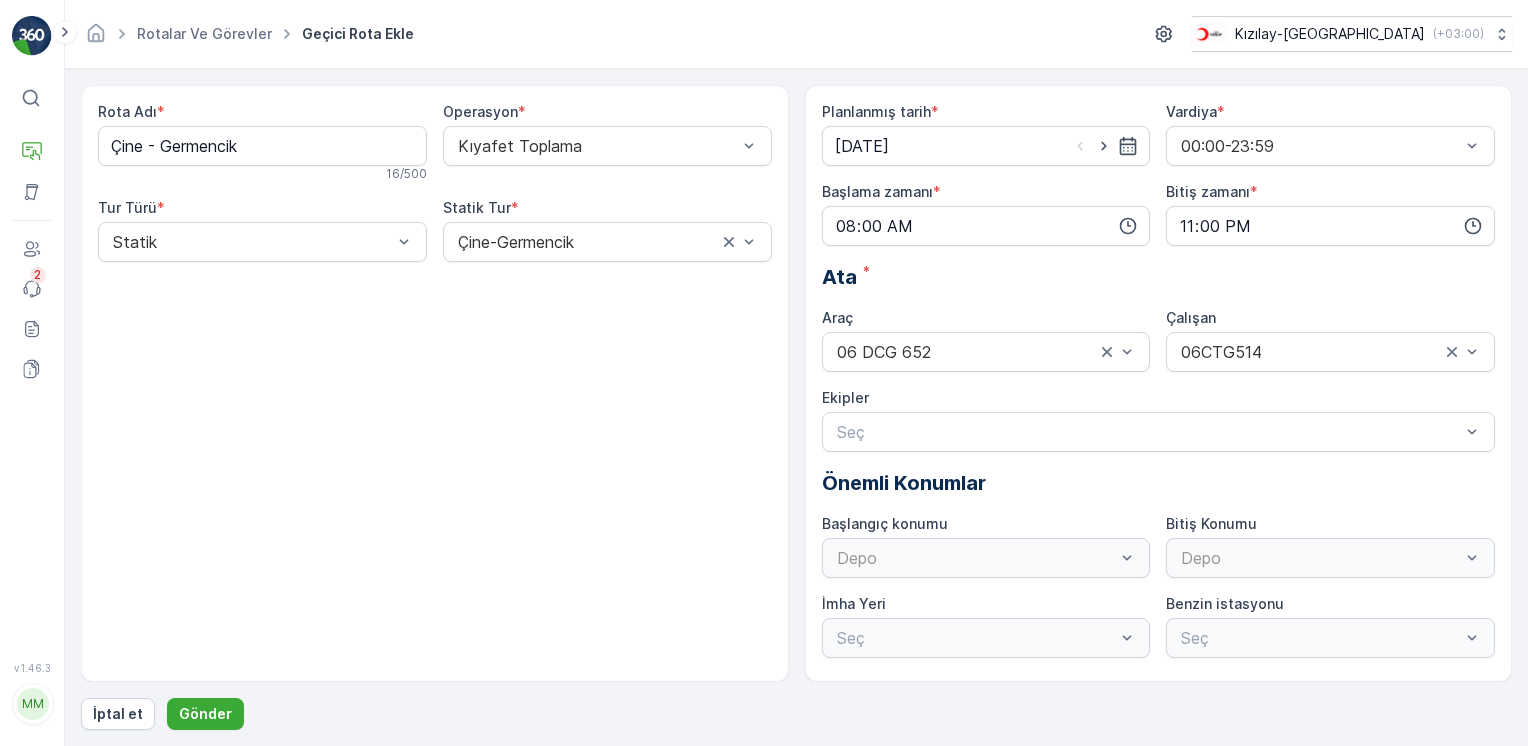 click on "Rota Adı * Çine - Germencik 16  /  500 Operasyon * Kıyafet Toplama Tur Türü * Statik Statik Tur * Çine-Germencik" at bounding box center (435, 383) 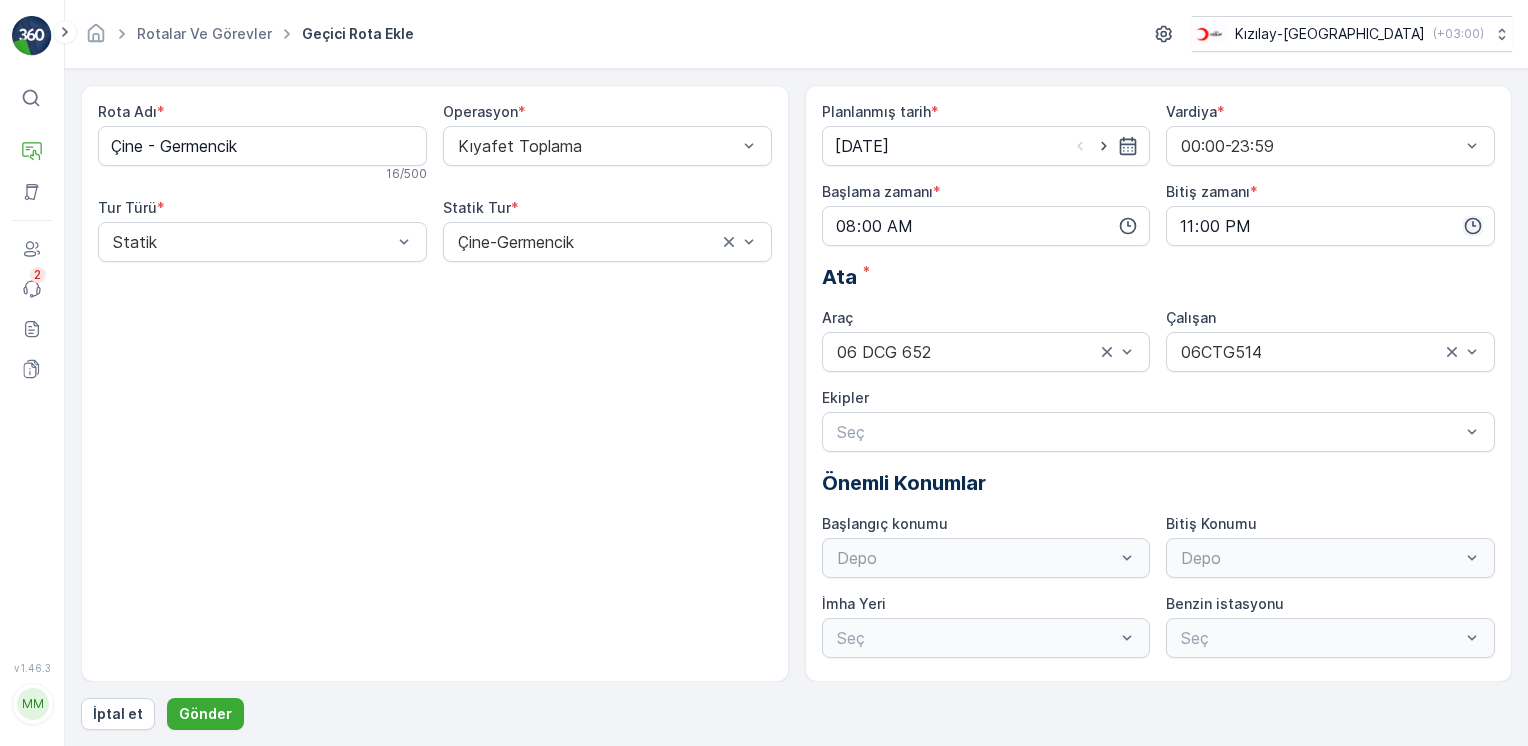 click 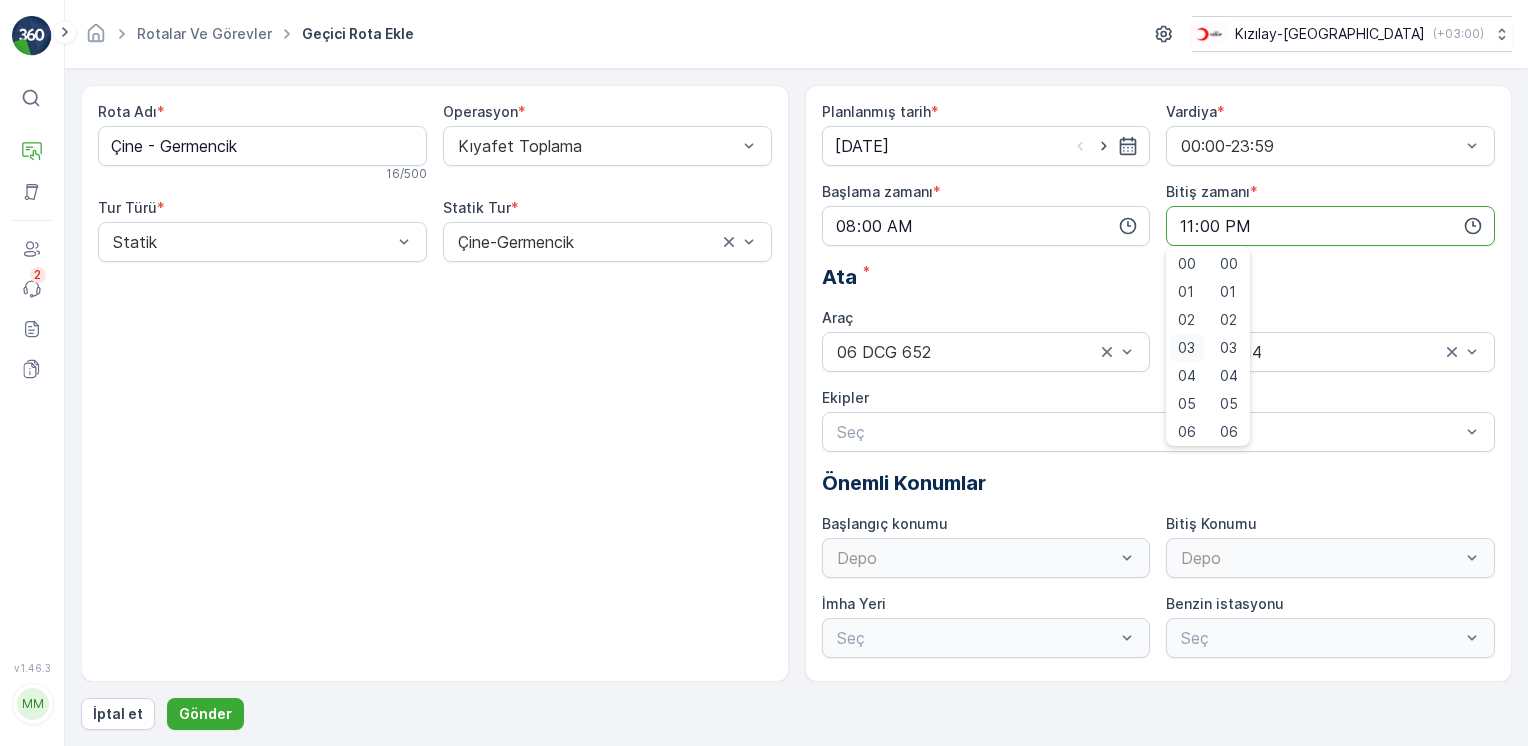 scroll, scrollTop: 480, scrollLeft: 0, axis: vertical 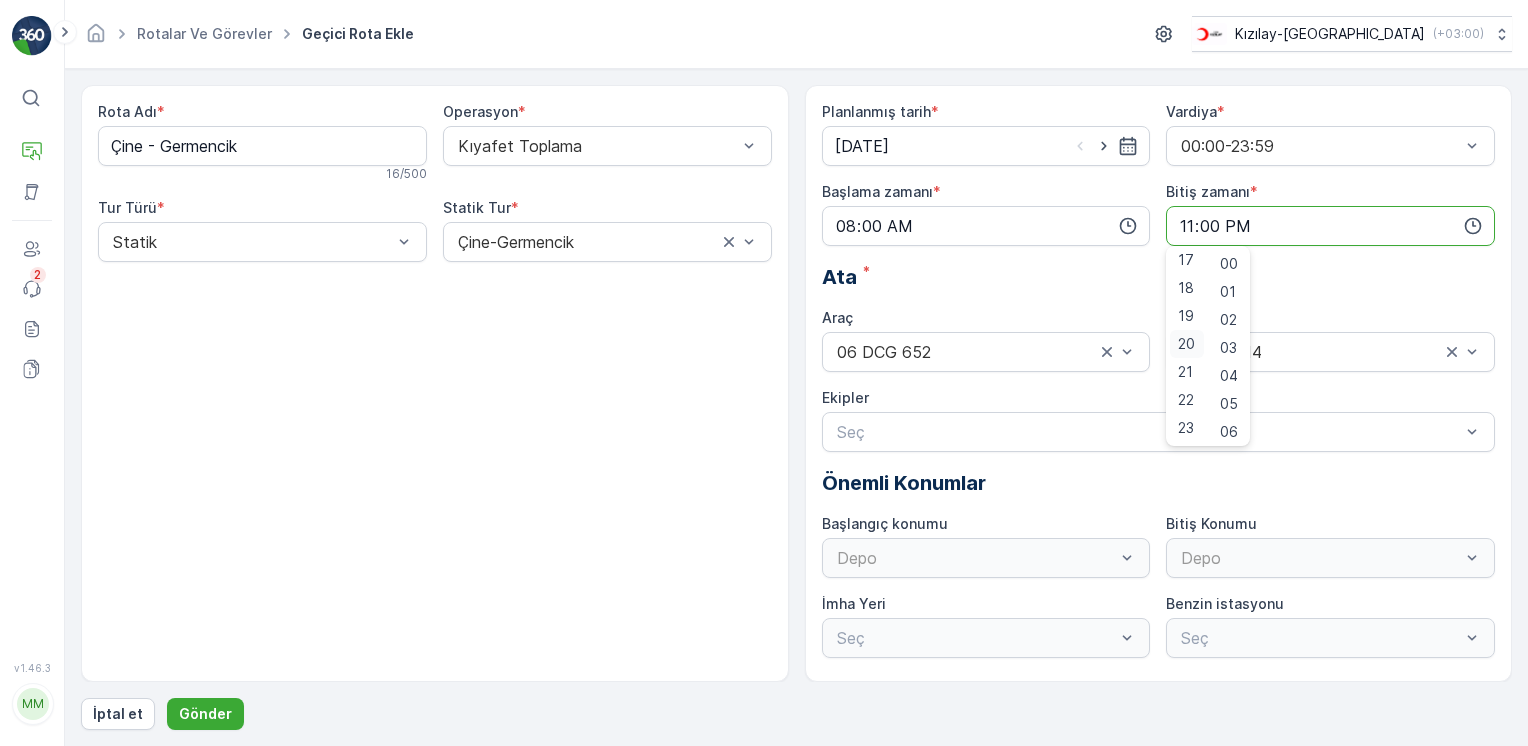 click on "20" at bounding box center [1186, 344] 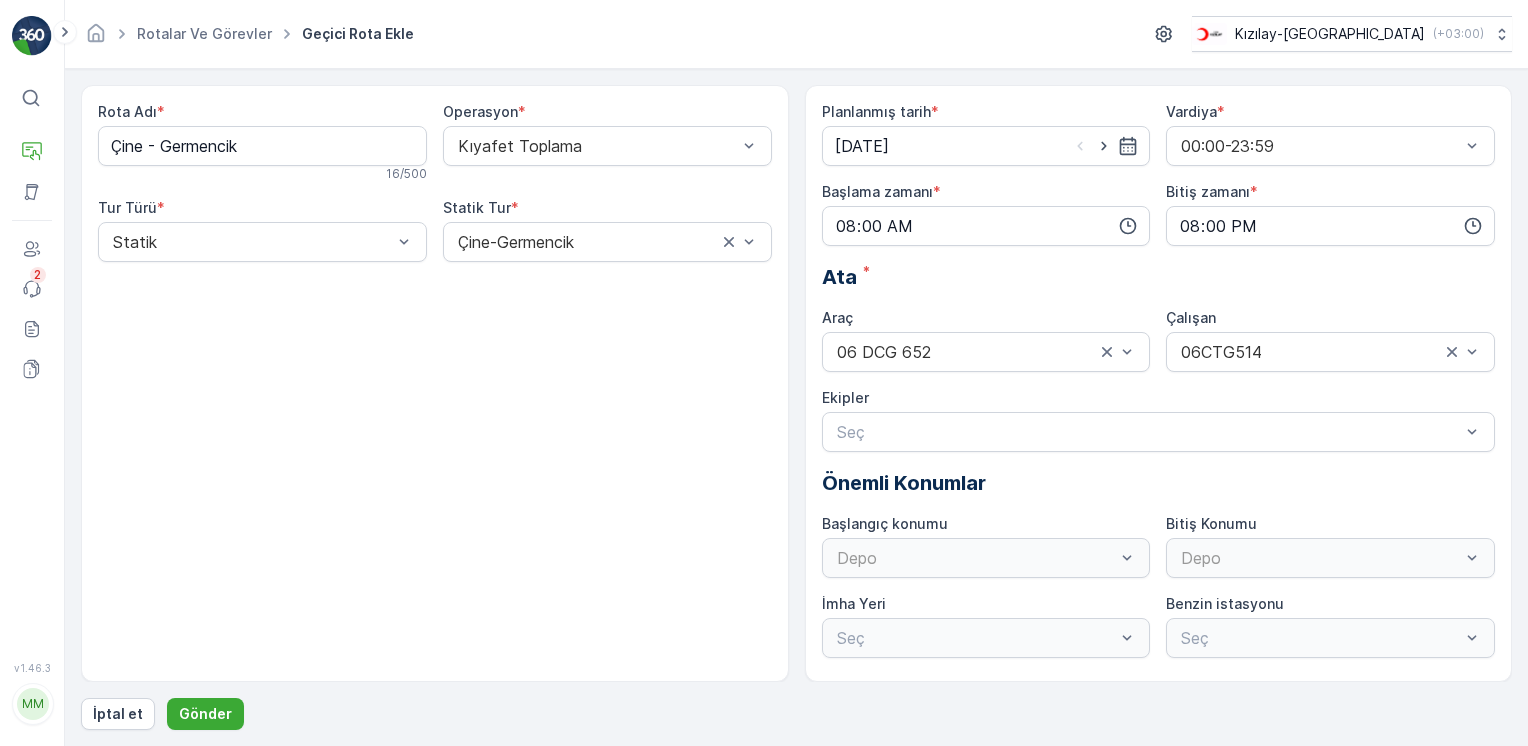 click on "Rota Adı * Çine - Germencik 16  /  500 Operasyon * Kıyafet Toplama Tur Türü * Statik Statik Tur * Çine-Germencik" at bounding box center (435, 383) 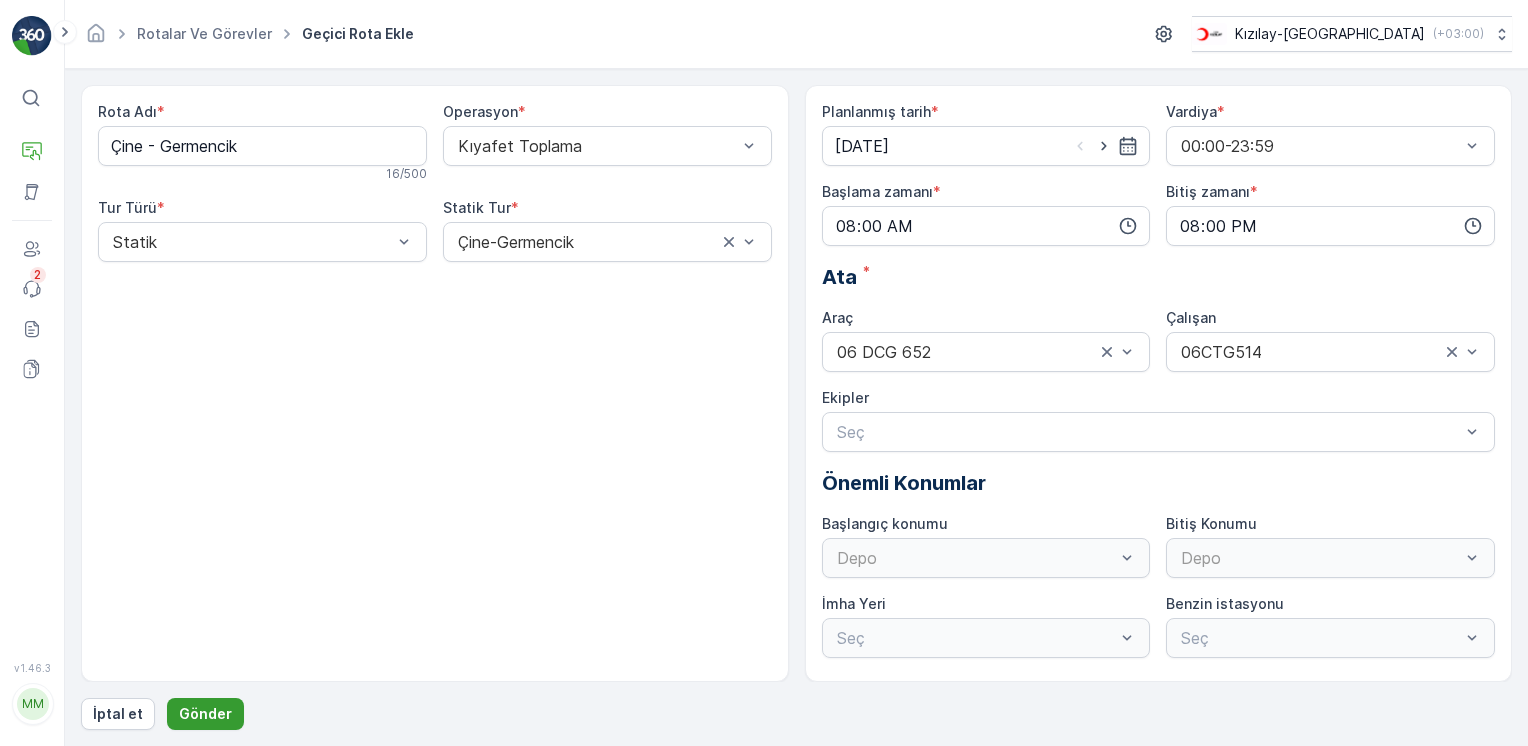 click on "Gönder" at bounding box center (205, 714) 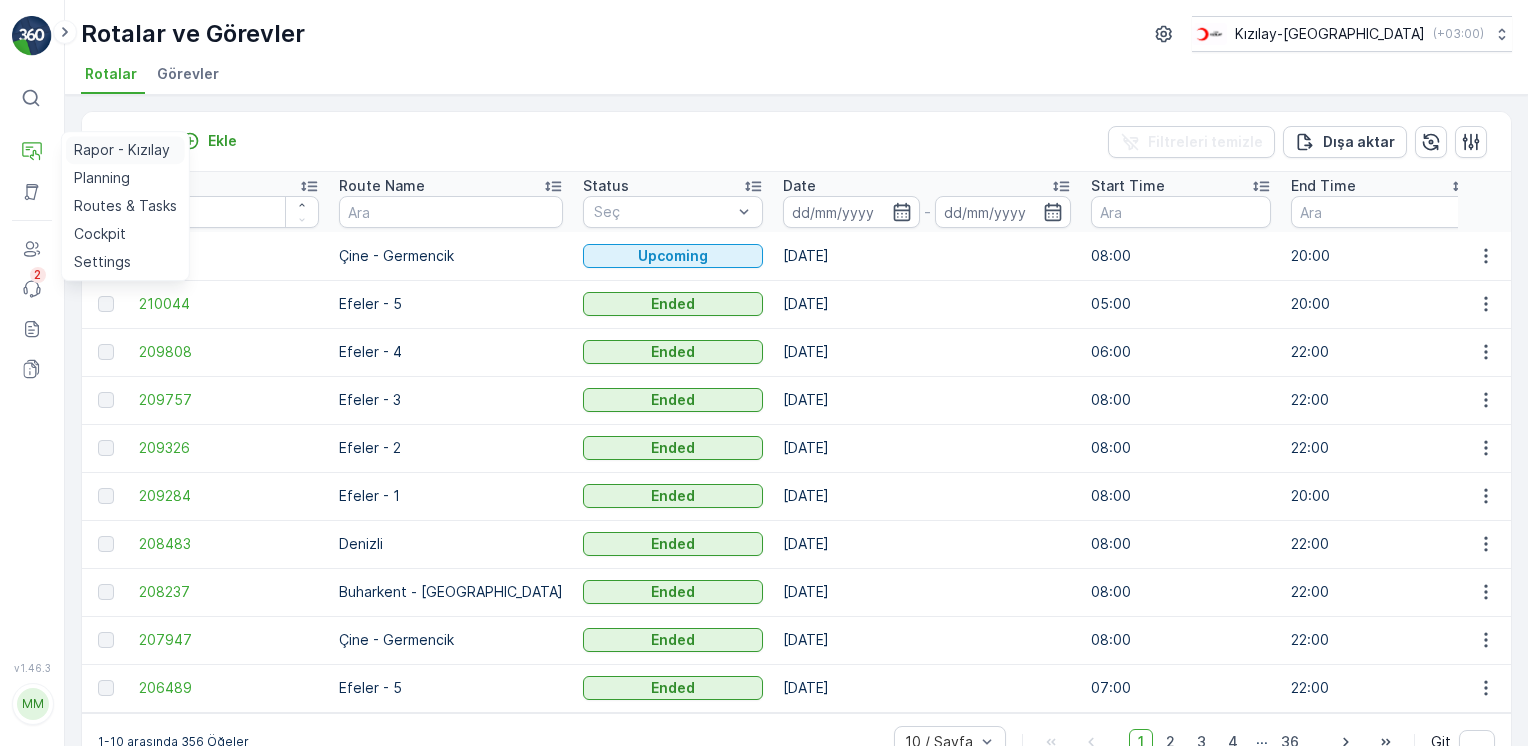 click on "Rapor - Kızılay" at bounding box center (122, 150) 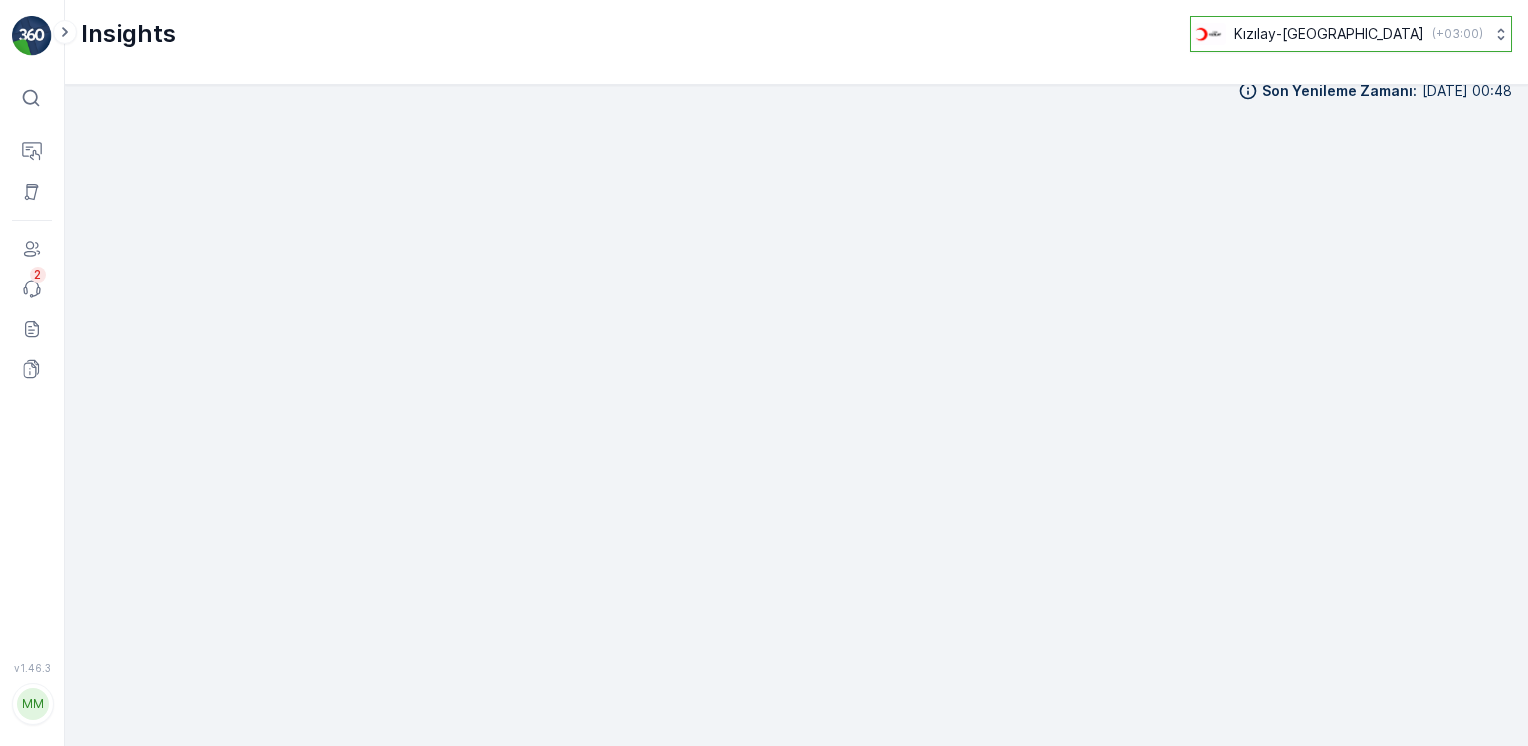 scroll, scrollTop: 21, scrollLeft: 0, axis: vertical 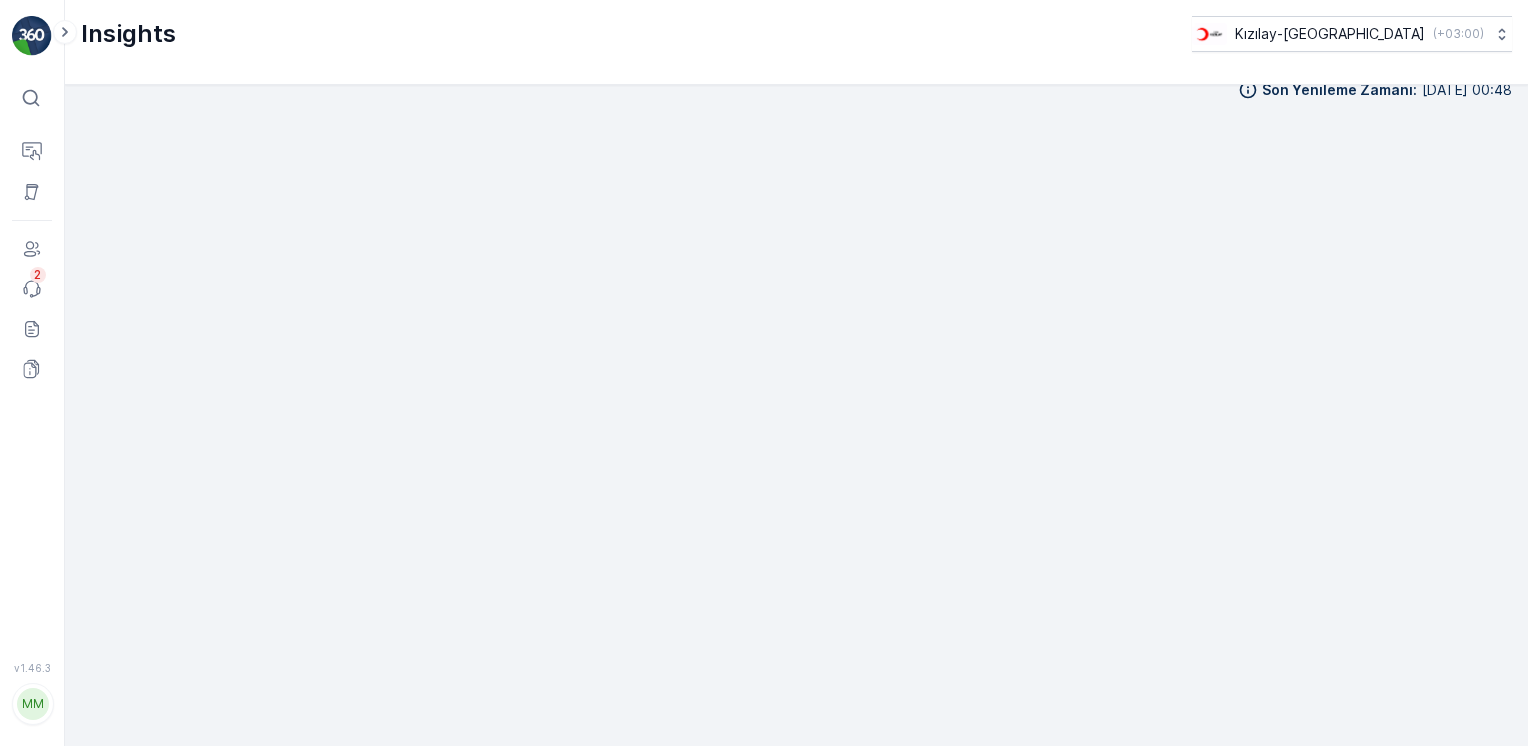 click at bounding box center [32, 36] 